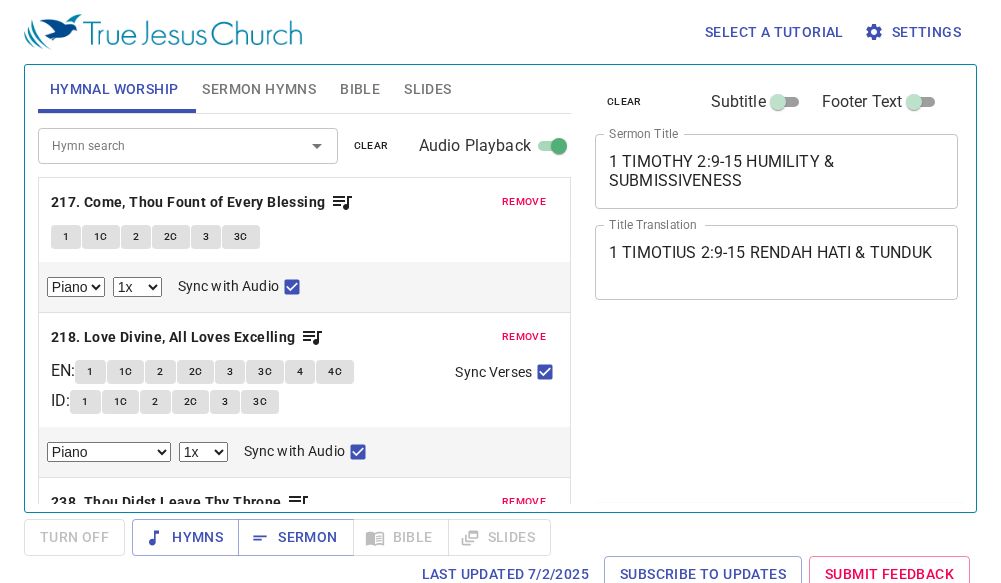 select on "1" 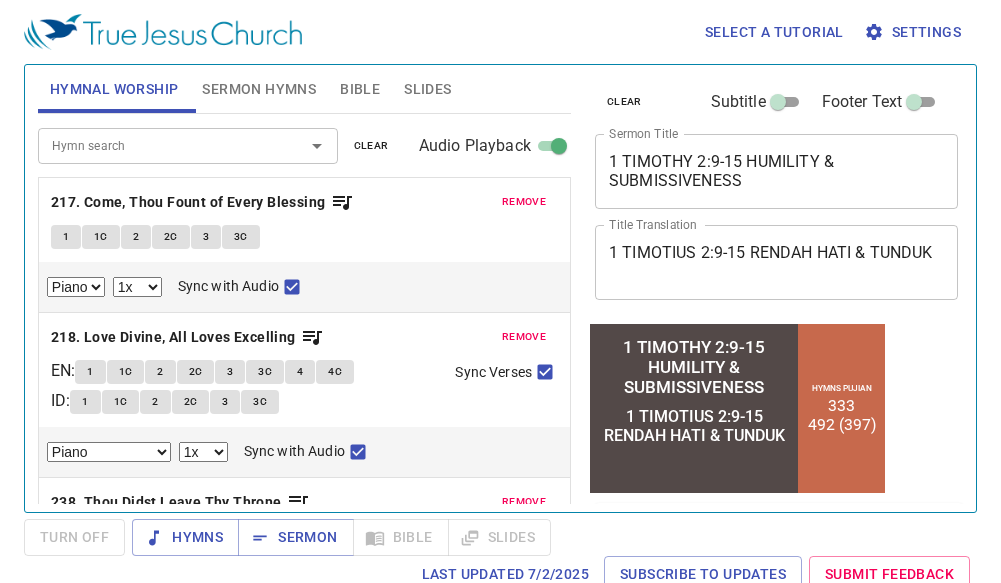 scroll, scrollTop: 0, scrollLeft: 0, axis: both 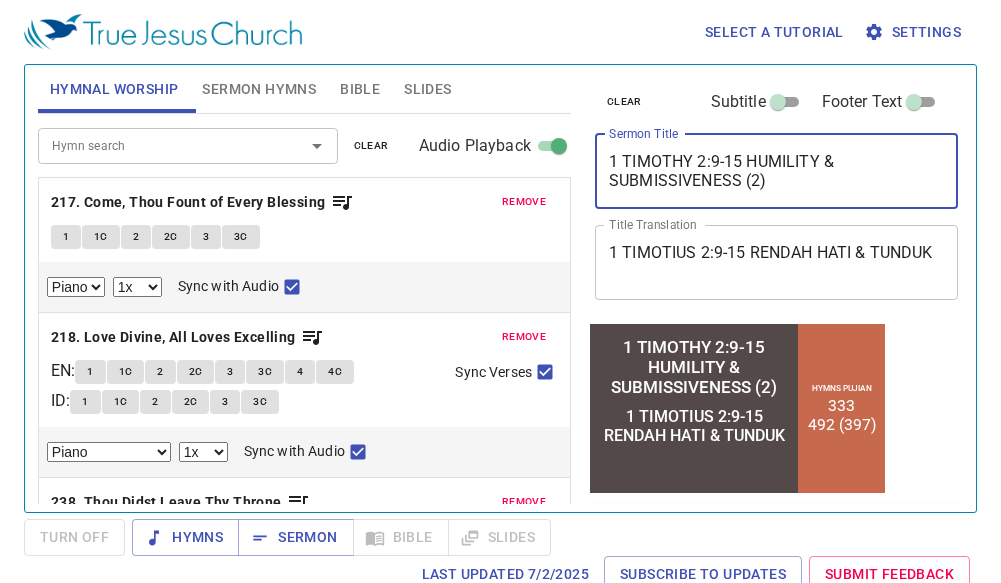 type on "1 TIMOTHY 2:9-15 HUMILITY & SUBMISSIVENESS (2)" 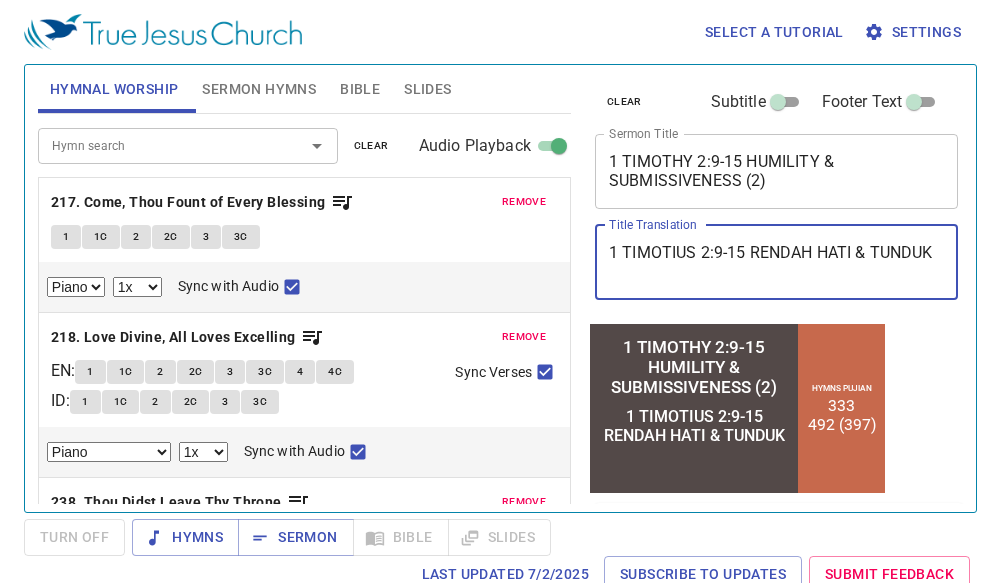 click on "1 TIMOTIUS 2:9-15 RENDAH HATI & TUNDUK" at bounding box center (776, 262) 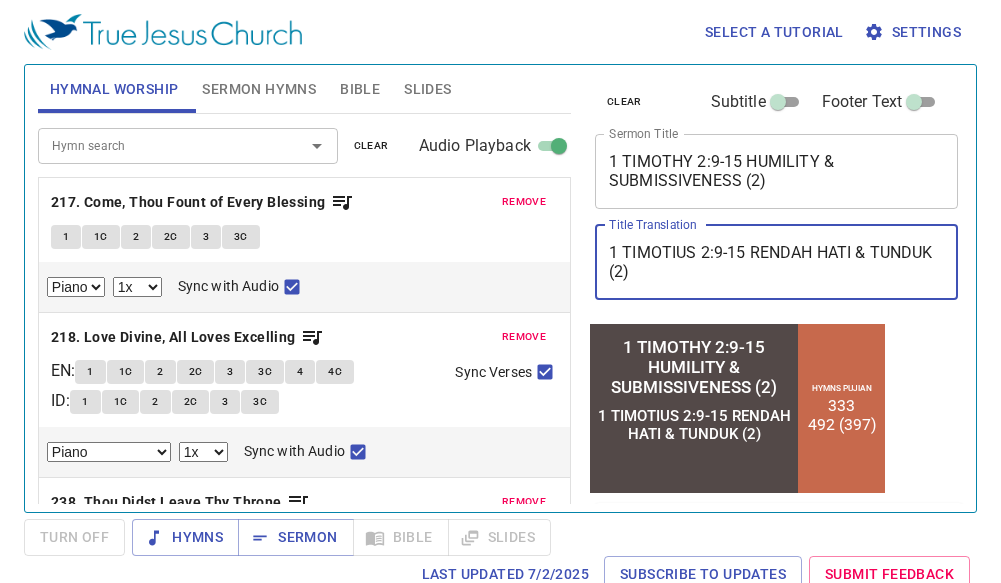 type on "1 TIMOTIUS 2:9-15 RENDAH HATI & TUNDUK (2)" 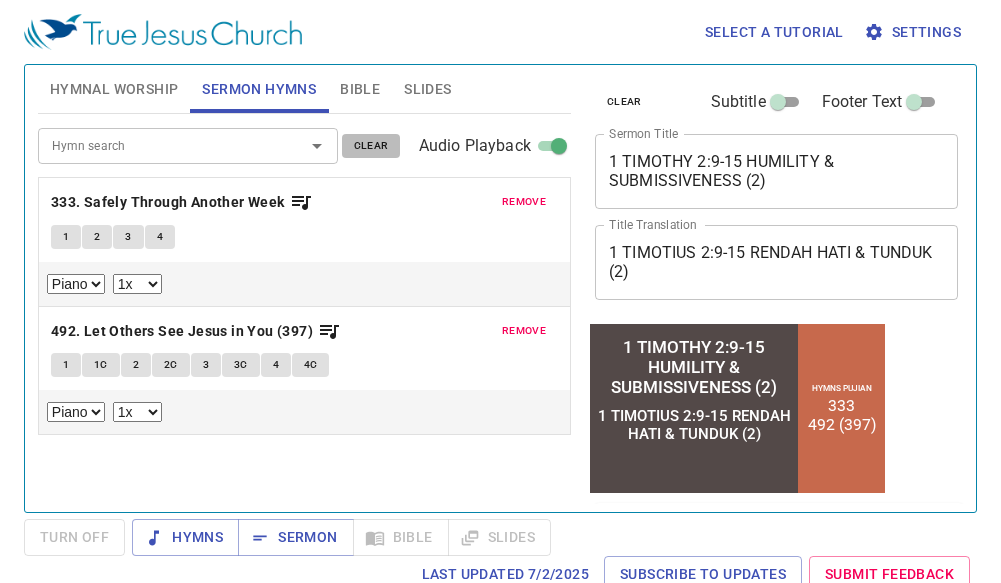 click on "clear" at bounding box center [371, 146] 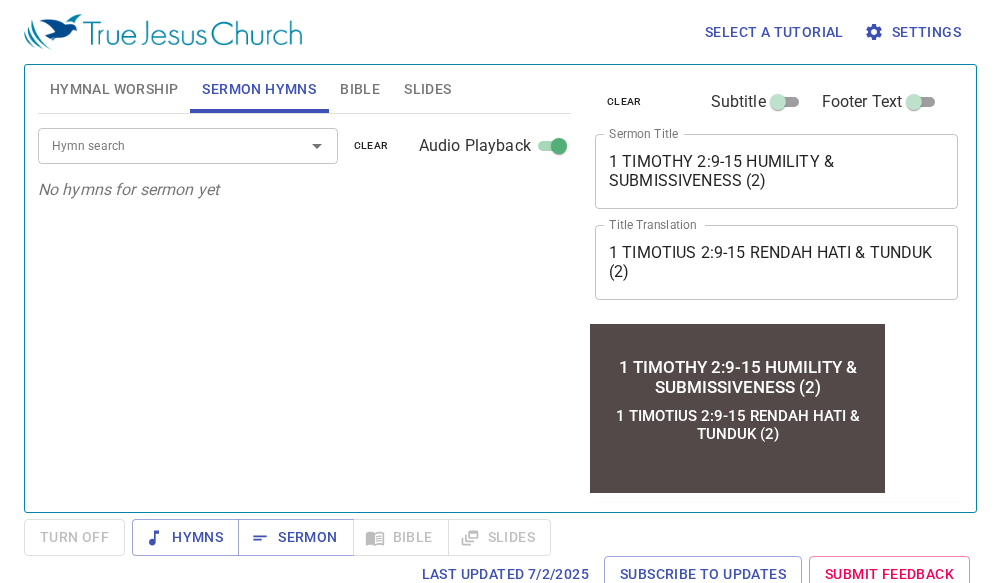 click at bounding box center [303, 146] 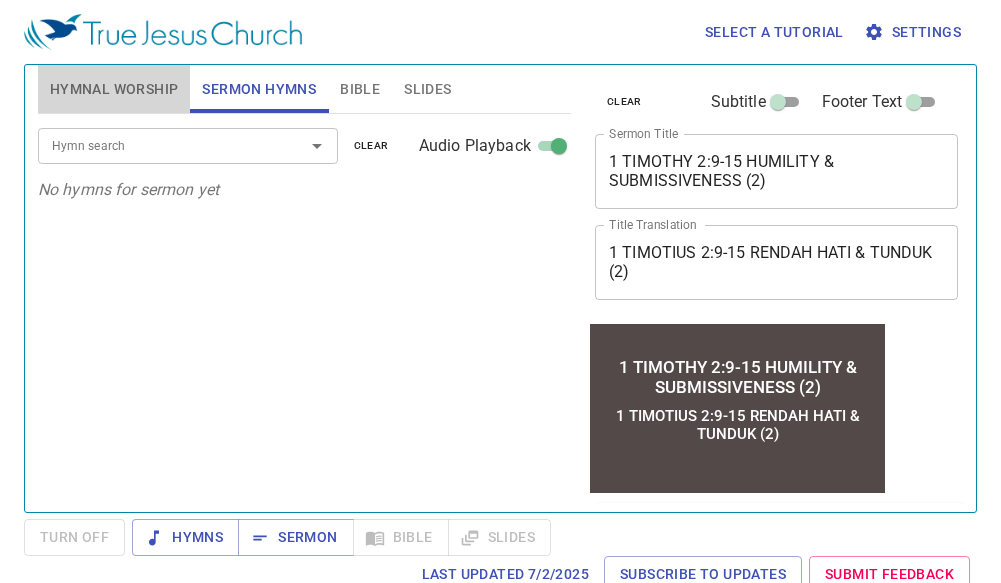 click on "Hymnal Worship" at bounding box center (114, 89) 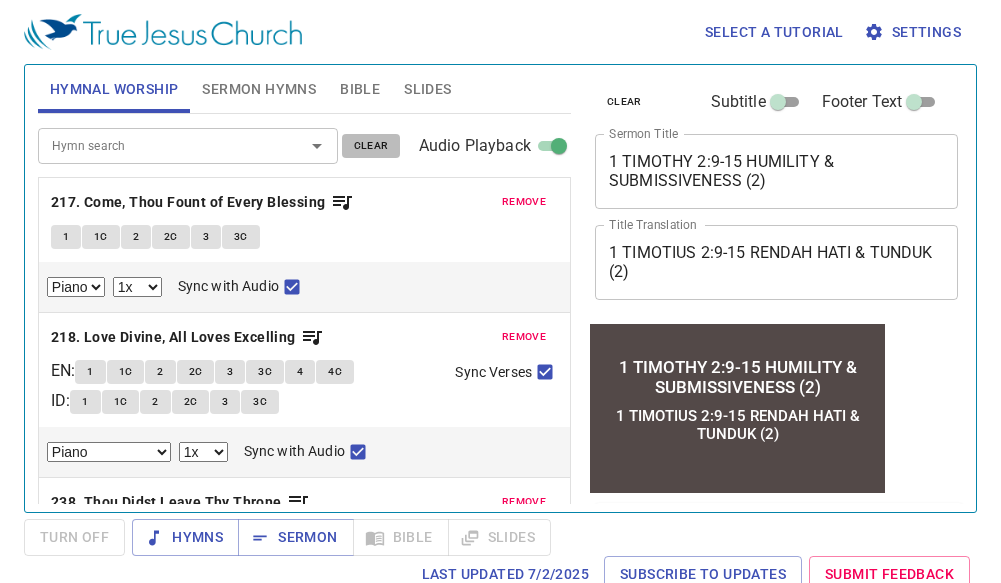 click on "clear" at bounding box center [371, 146] 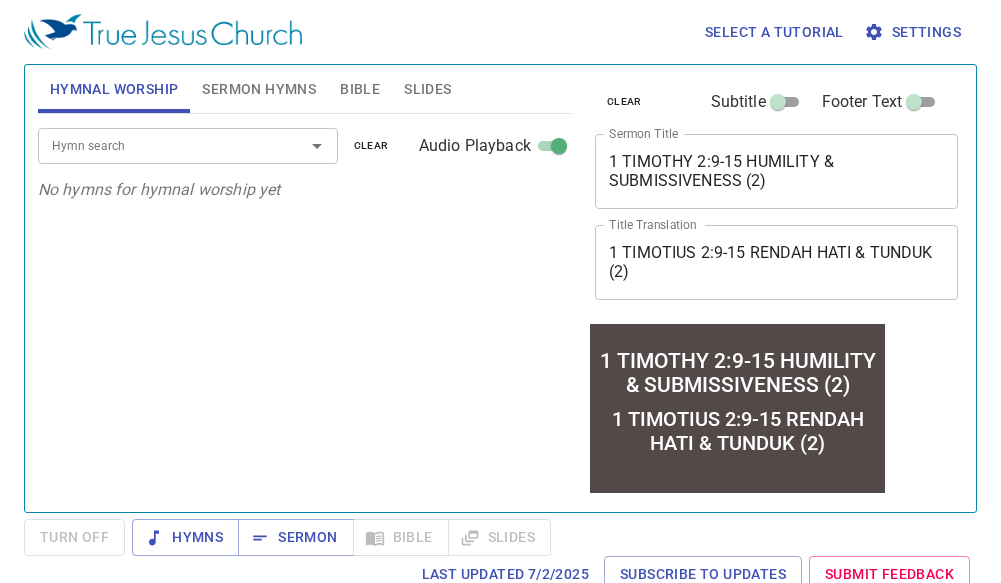 click at bounding box center [303, 146] 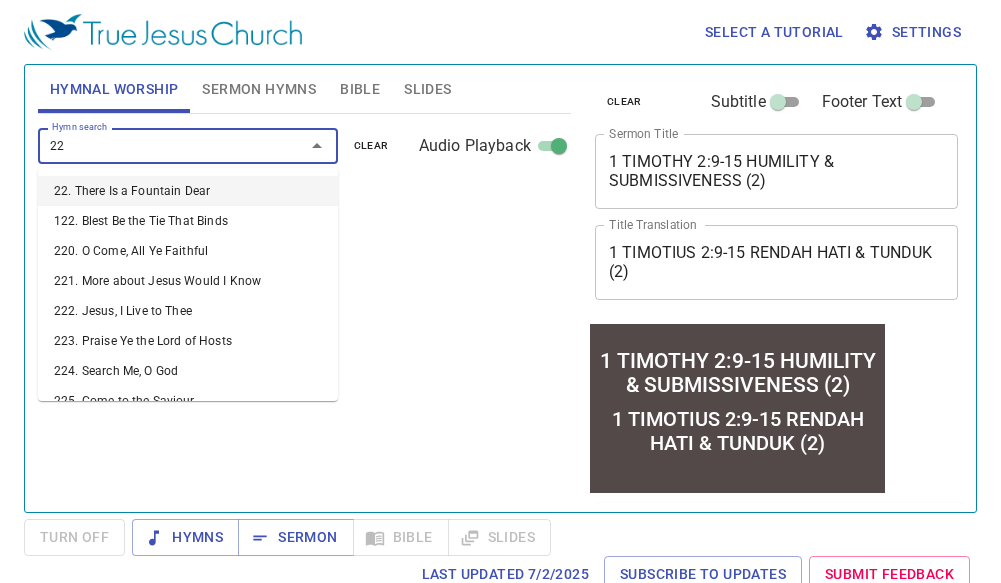 type on "222" 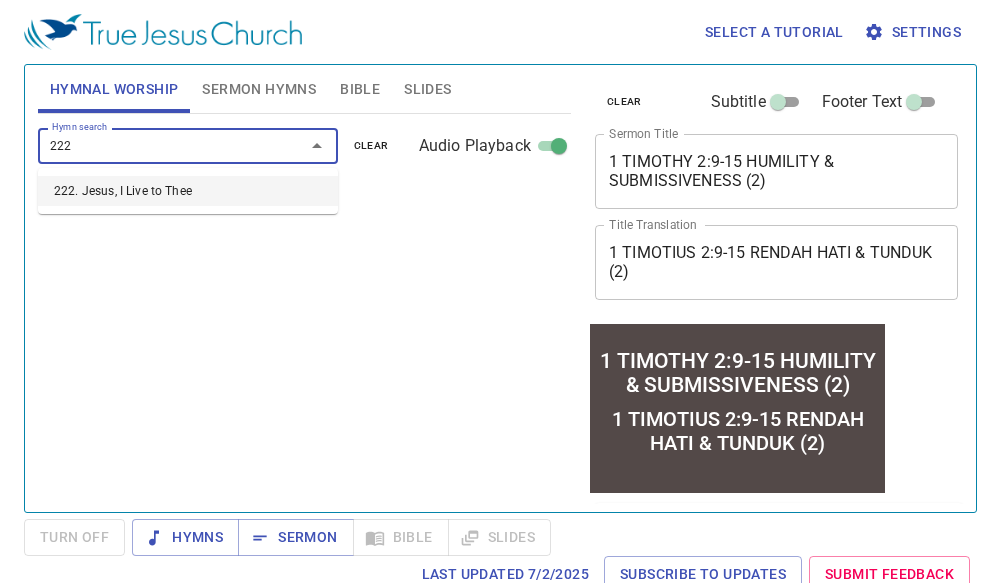 drag, startPoint x: 219, startPoint y: 209, endPoint x: 202, endPoint y: 191, distance: 24.758837 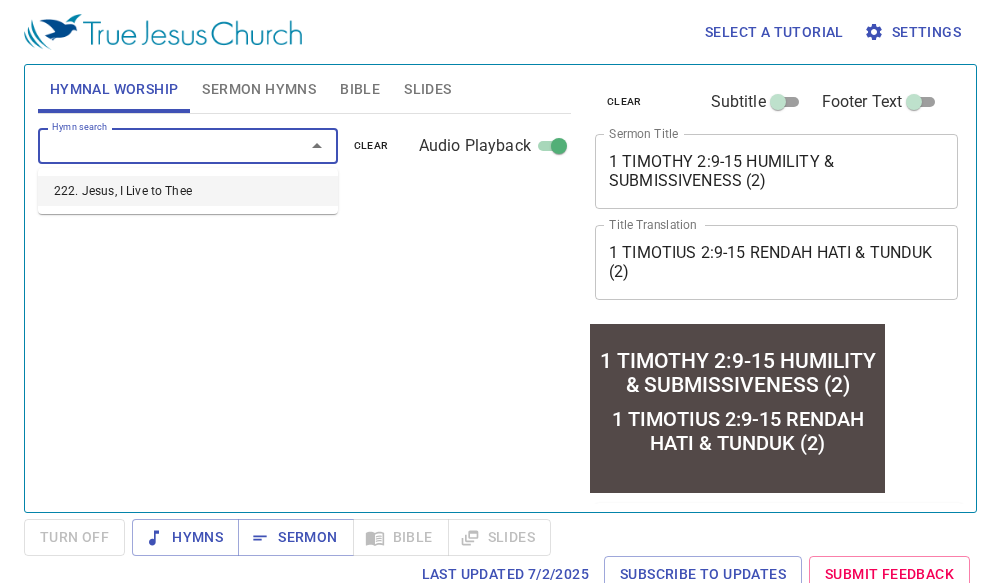 select on "1" 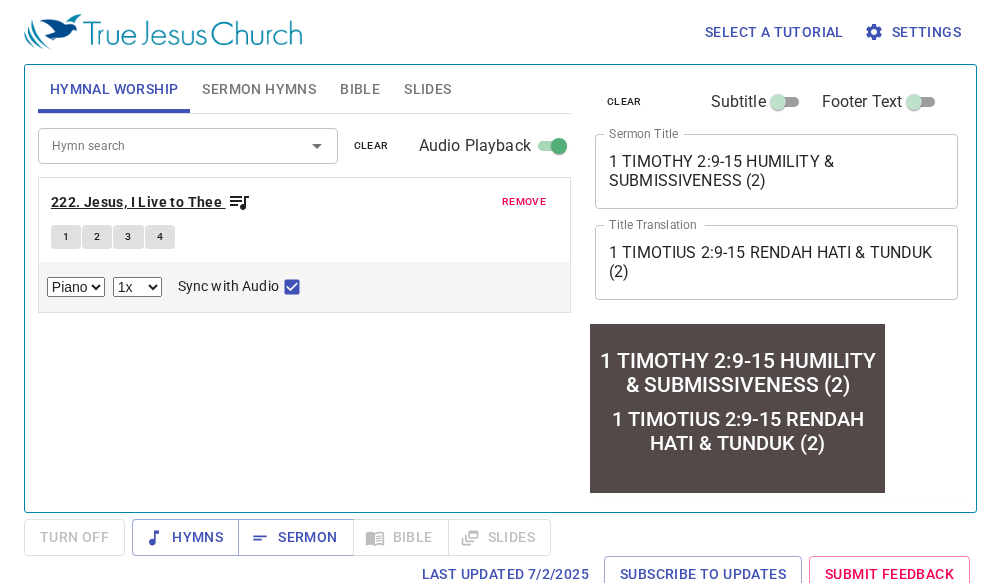 click on "222. Jesus, I Live to Thee" at bounding box center (136, 202) 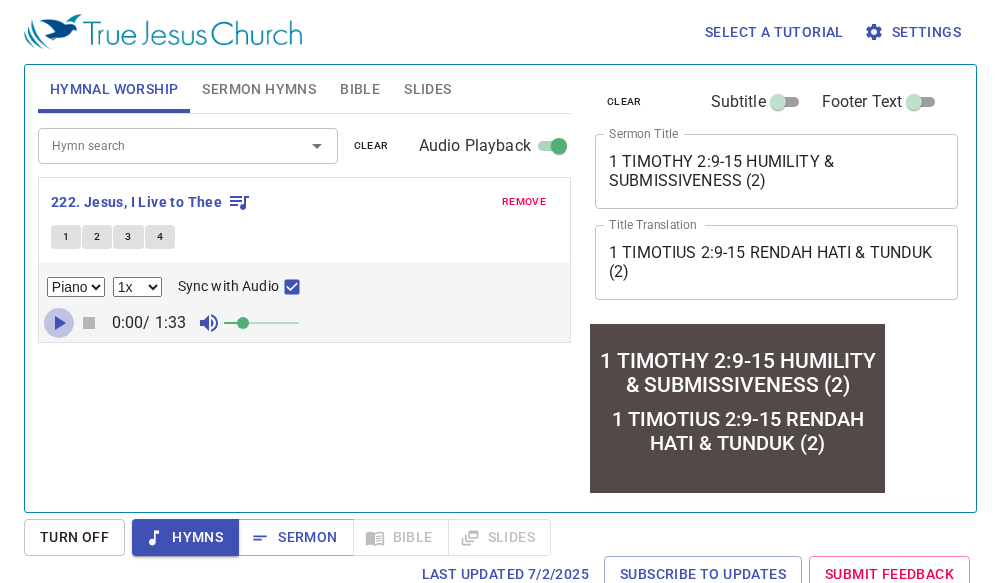 click 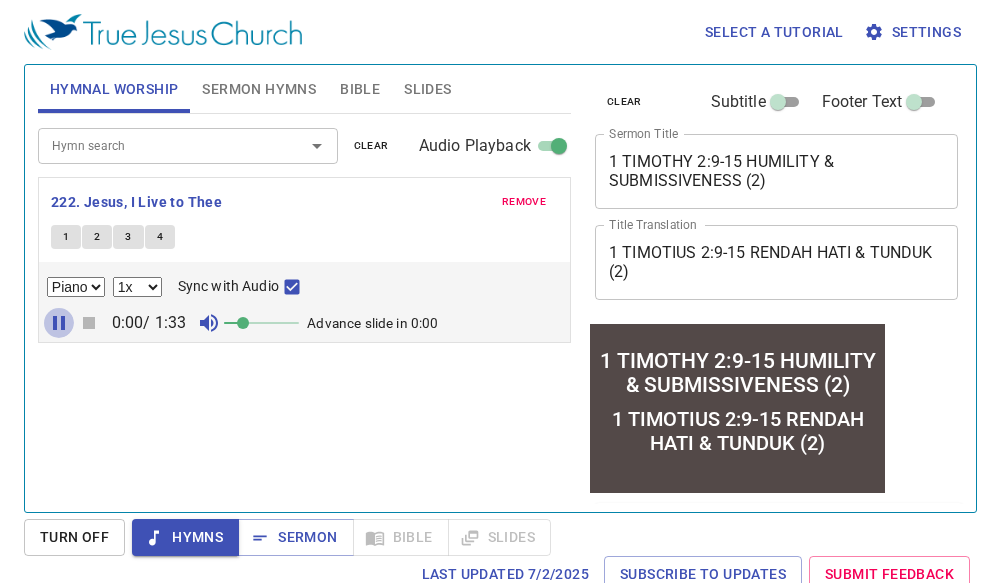 click 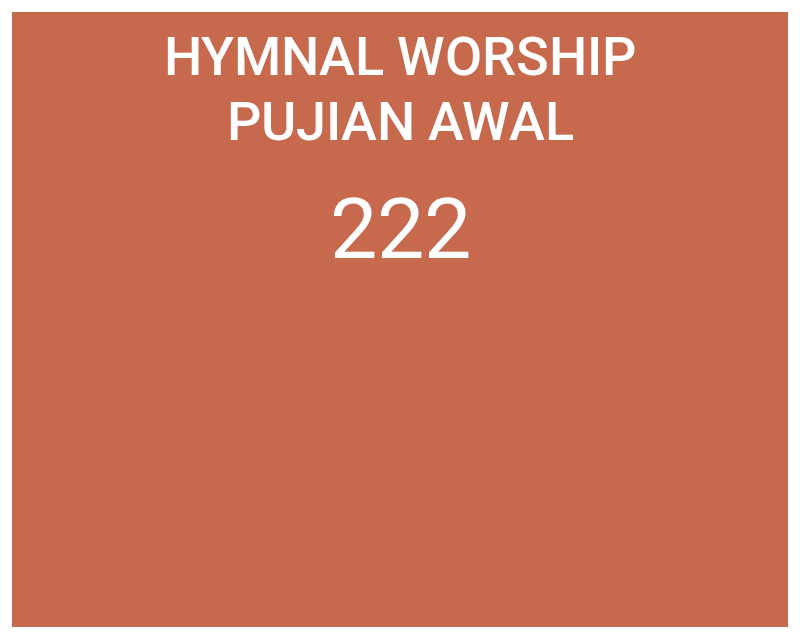 scroll, scrollTop: 0, scrollLeft: 0, axis: both 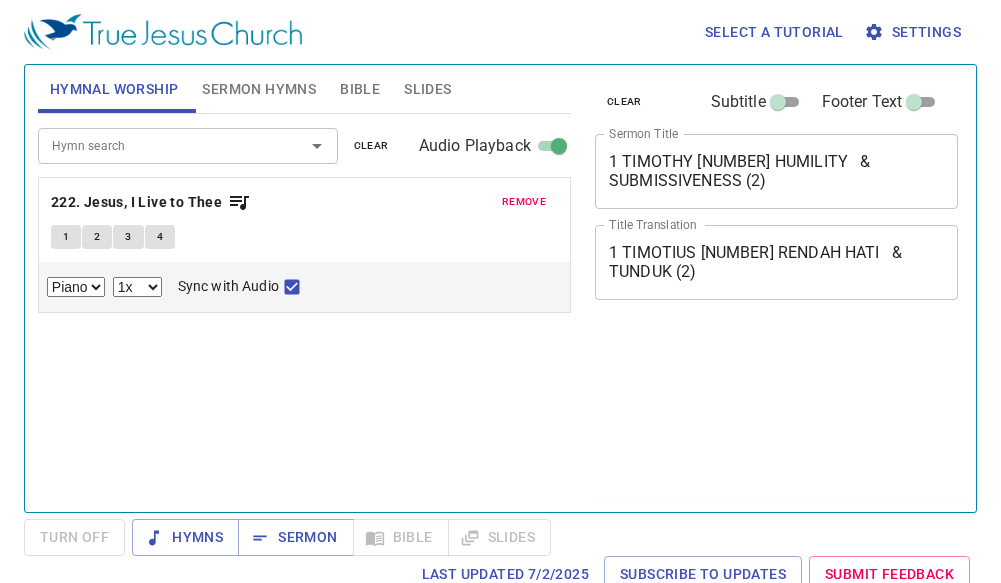 select on "1" 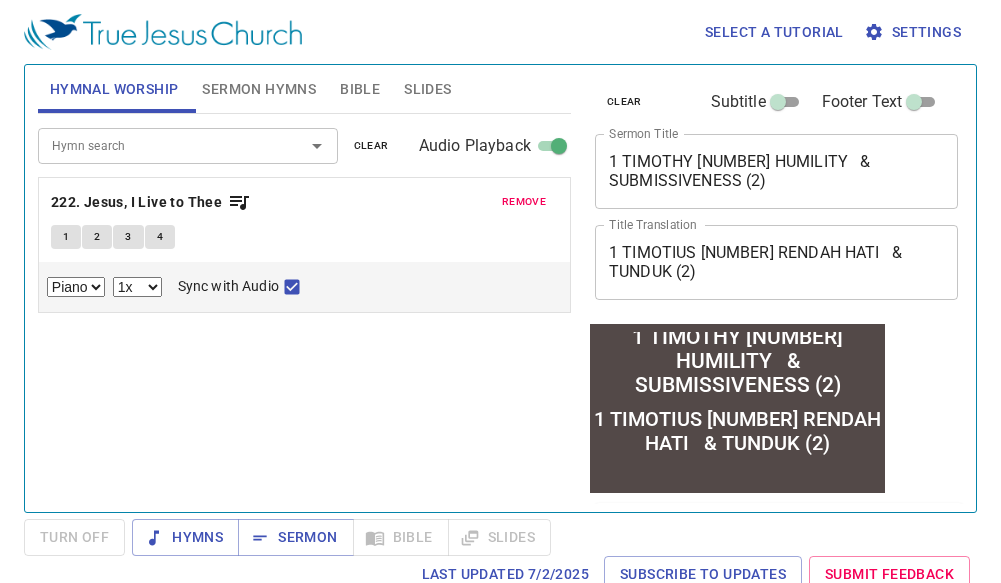 scroll, scrollTop: 0, scrollLeft: 0, axis: both 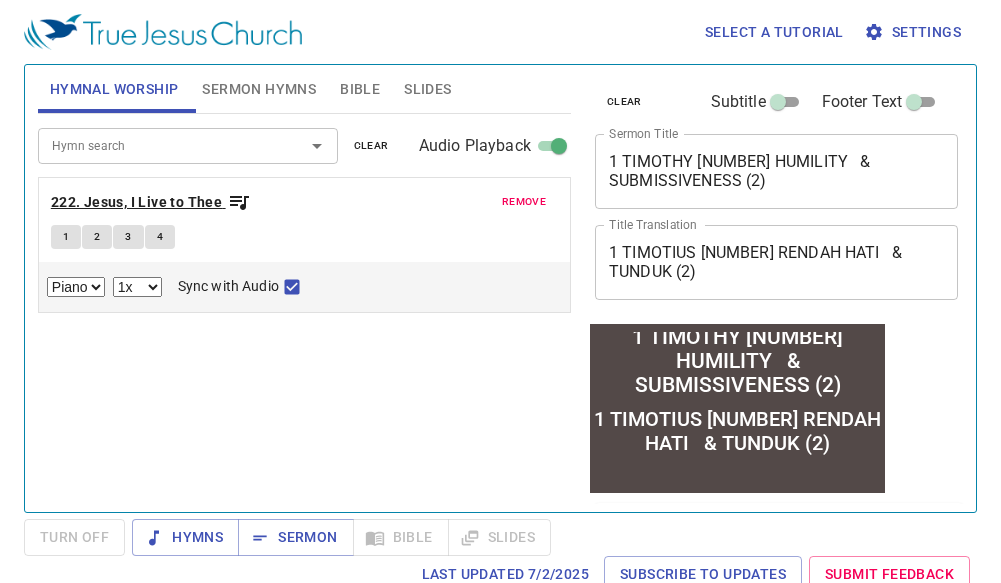 click on "222. Jesus, I Live to Thee" at bounding box center (136, 202) 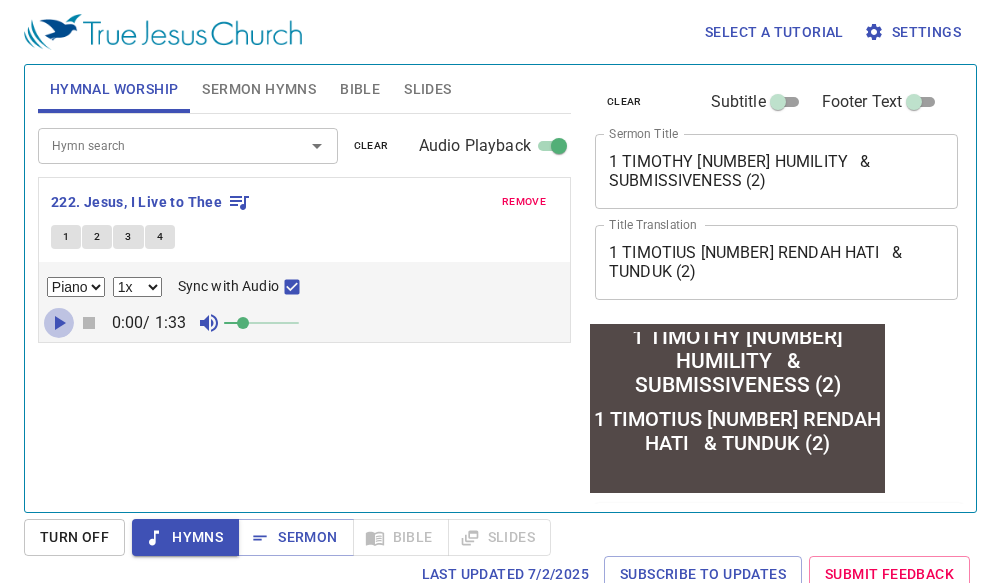 click 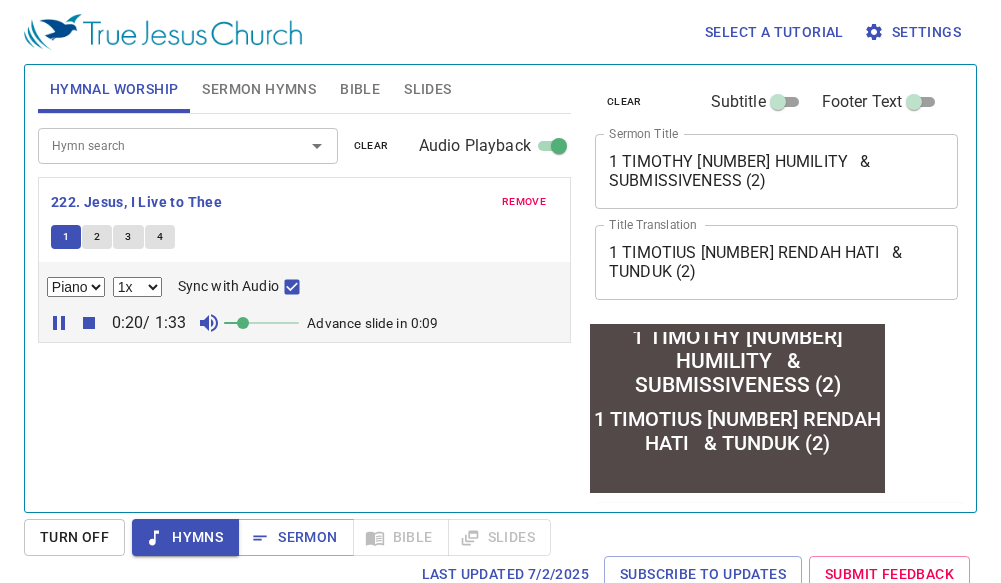click on "Hymn search Hymn search   clear Audio Playback remove [NUMBER]. Jesus, I Live to Thee   1 2 3 4 Piano 0.6x 0.7x 0.8x 0.9x 1x 1.1x 1.2x 1.3x 1.4x 1.5x 1.7x 2x Sync with Audio 0:20  /   1:33 Advance slide in 0:09" at bounding box center [304, 304] 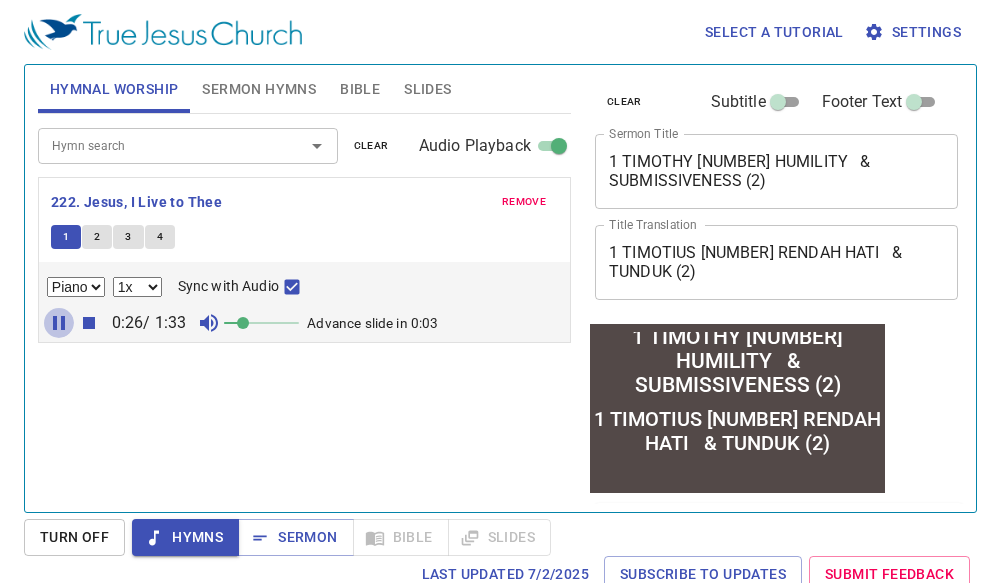 click 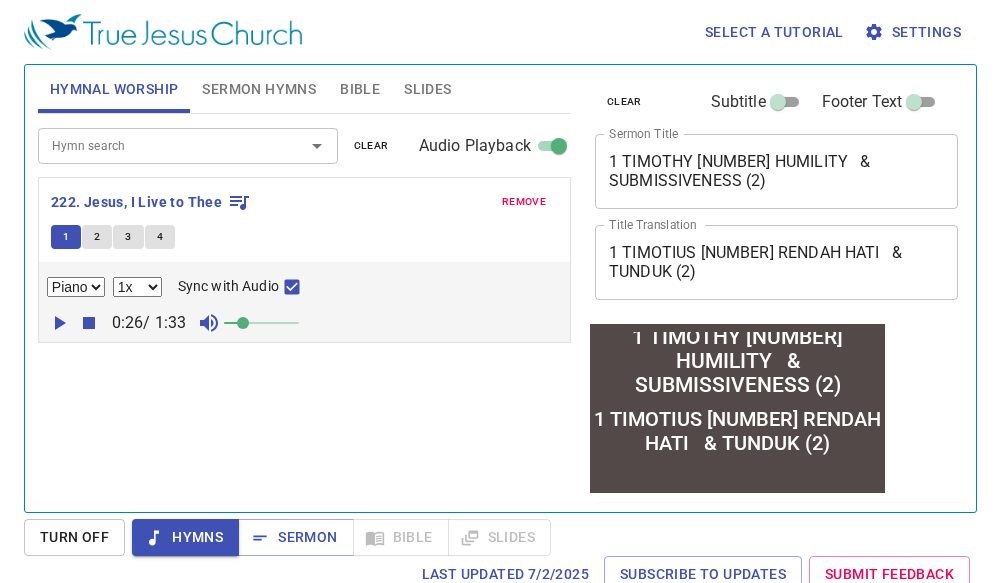 click on "Hymns" at bounding box center [185, 537] 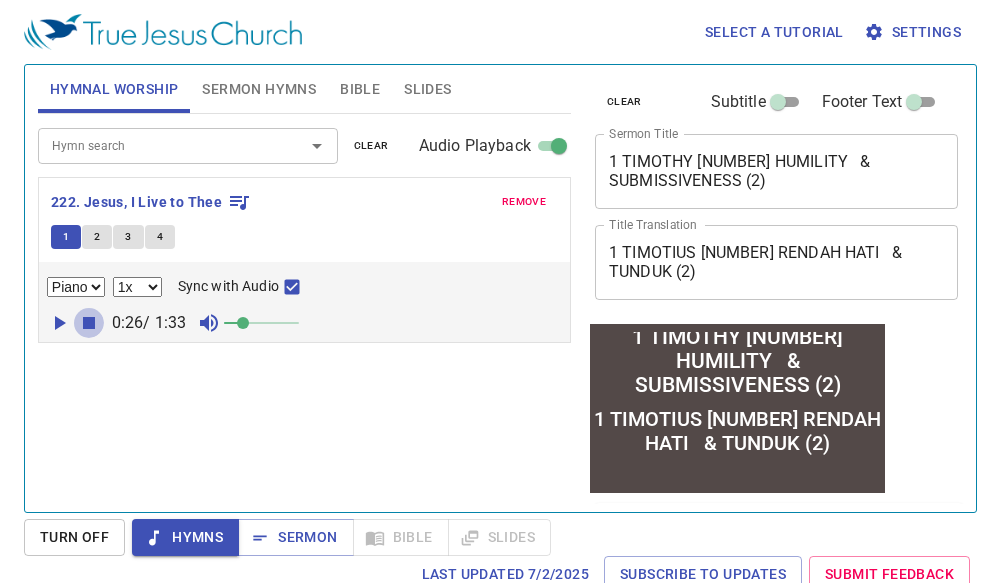 click 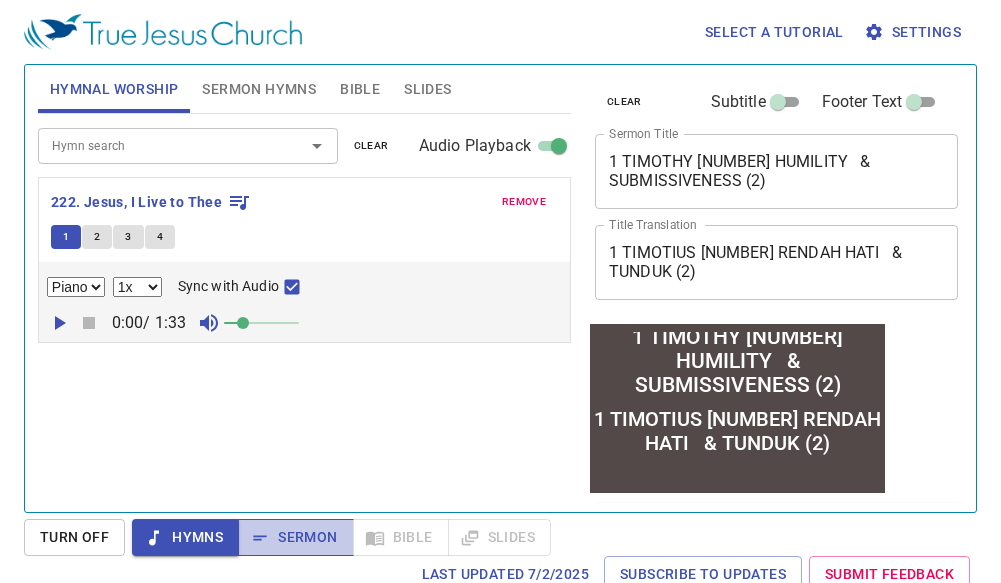 click on "Sermon" at bounding box center [295, 537] 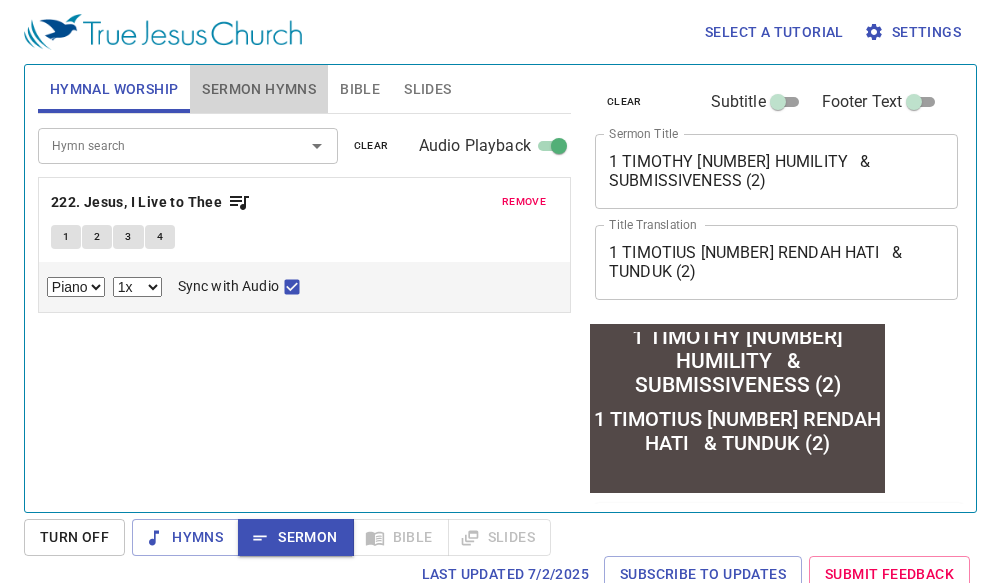 click on "Sermon Hymns" at bounding box center (259, 89) 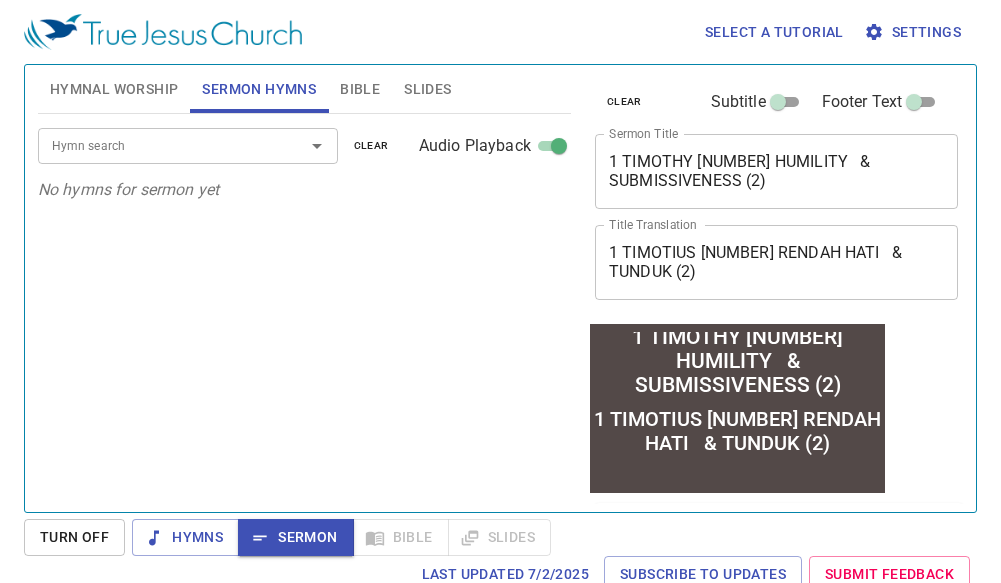 click at bounding box center [303, 146] 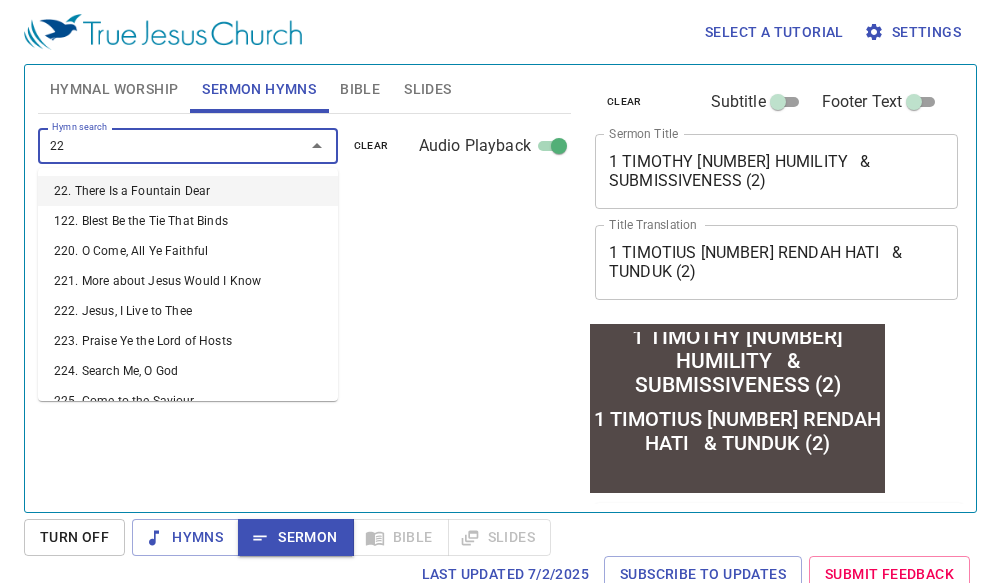type on "[NUMBER]" 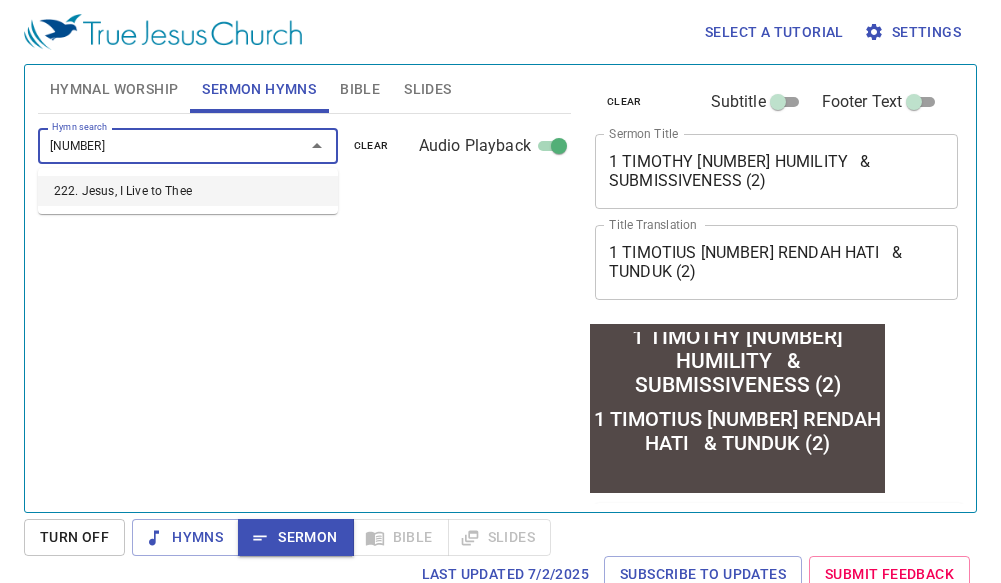 click on "222. Jesus, I Live to Thee" at bounding box center (188, 191) 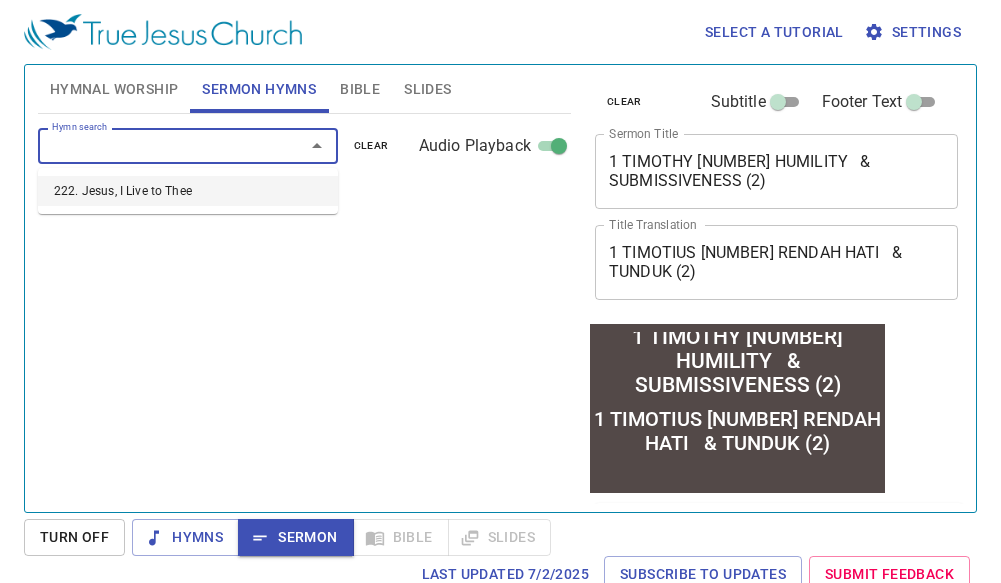 select on "1" 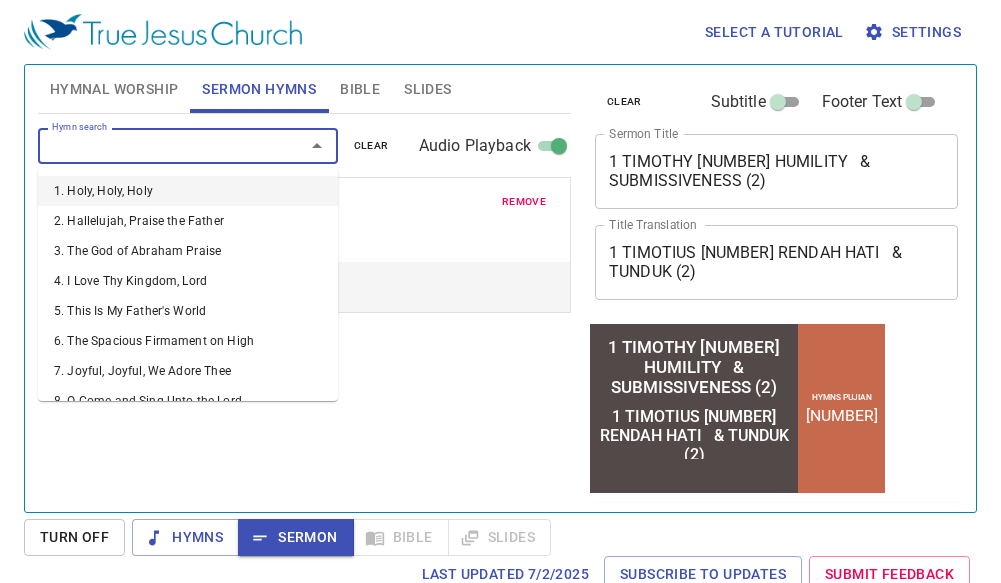 click on "Hymn search" at bounding box center (158, 145) 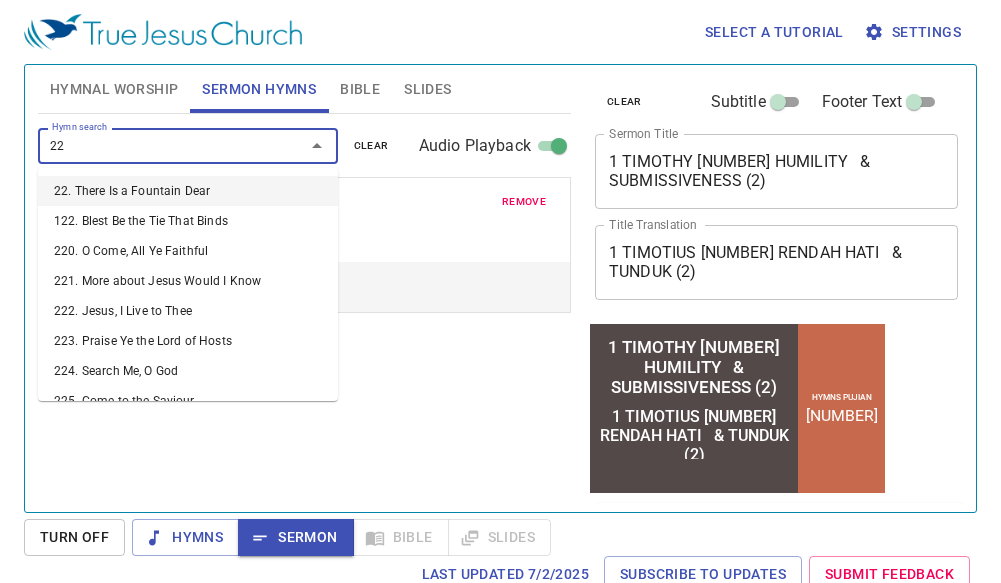 type on "226" 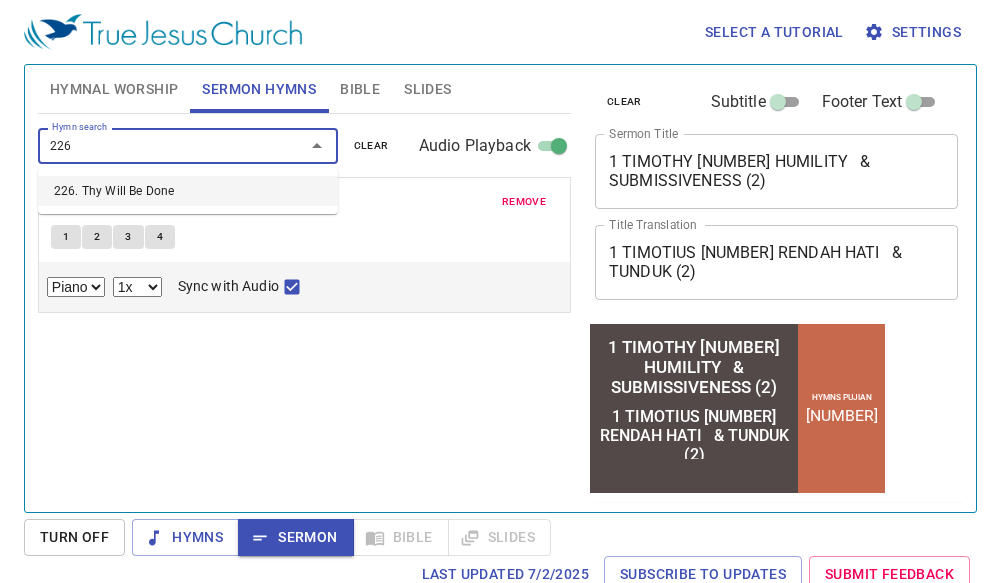 click on "226. Thy Will Be Done" at bounding box center (188, 191) 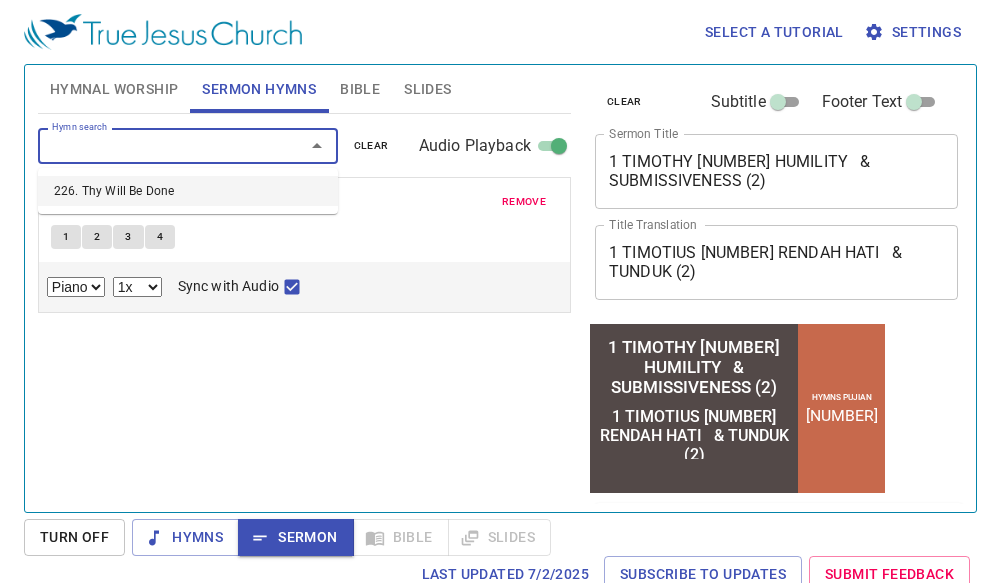 select on "1" 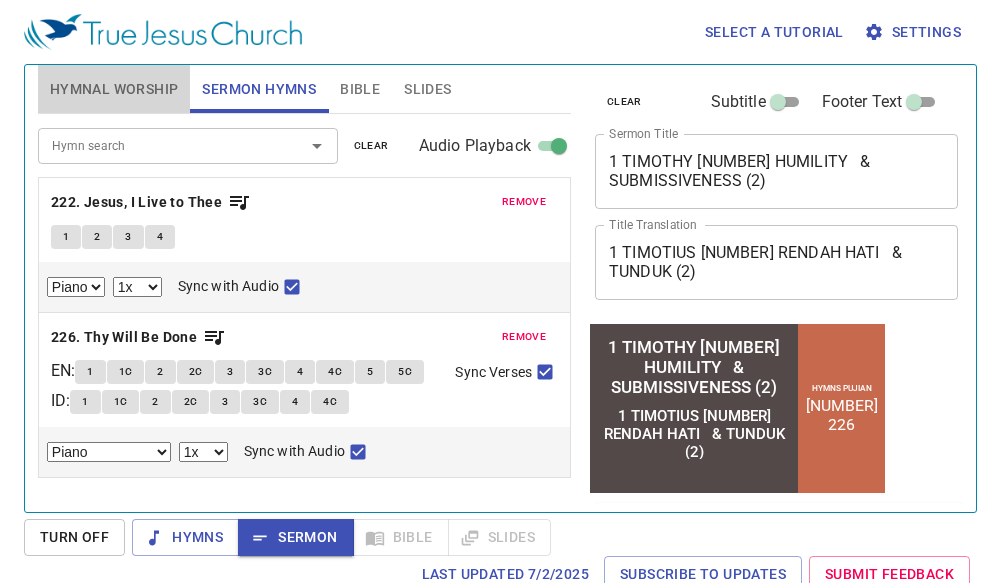click on "Hymnal Worship" at bounding box center (114, 89) 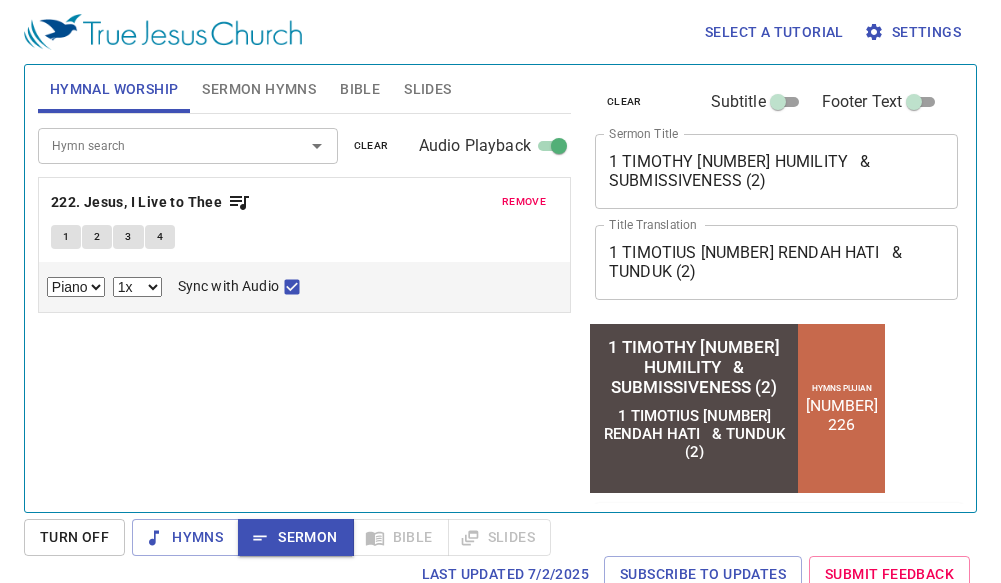 click on "clear" at bounding box center (371, 146) 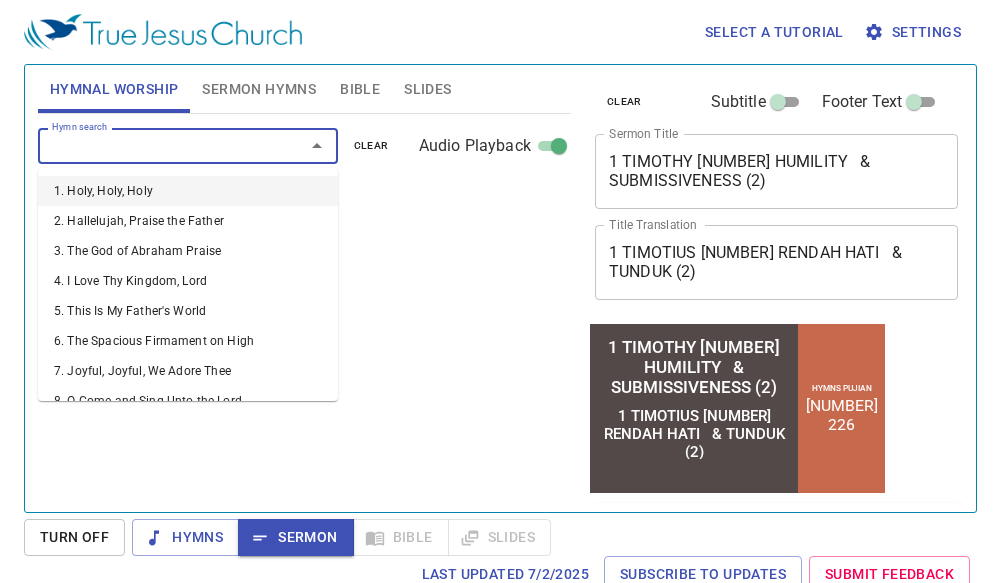 click on "Hymn search" at bounding box center (158, 145) 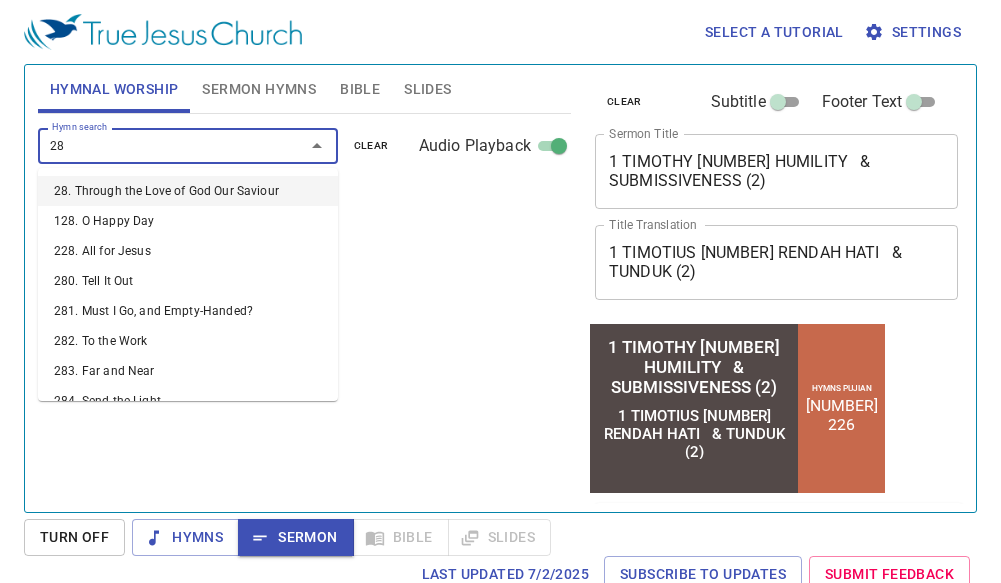 type on "[NUMBER]" 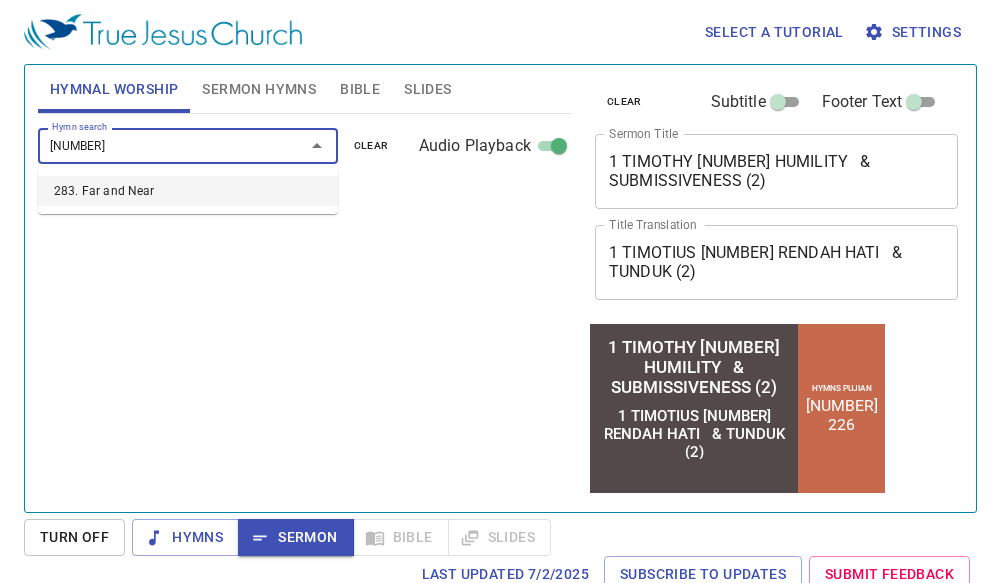 click on "283. Far and Near" at bounding box center [188, 191] 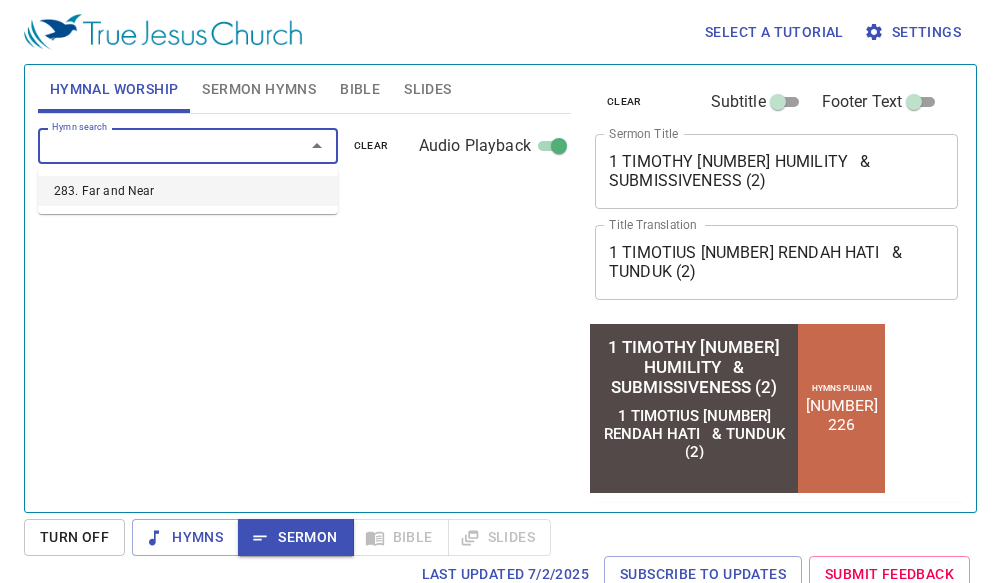 select on "1" 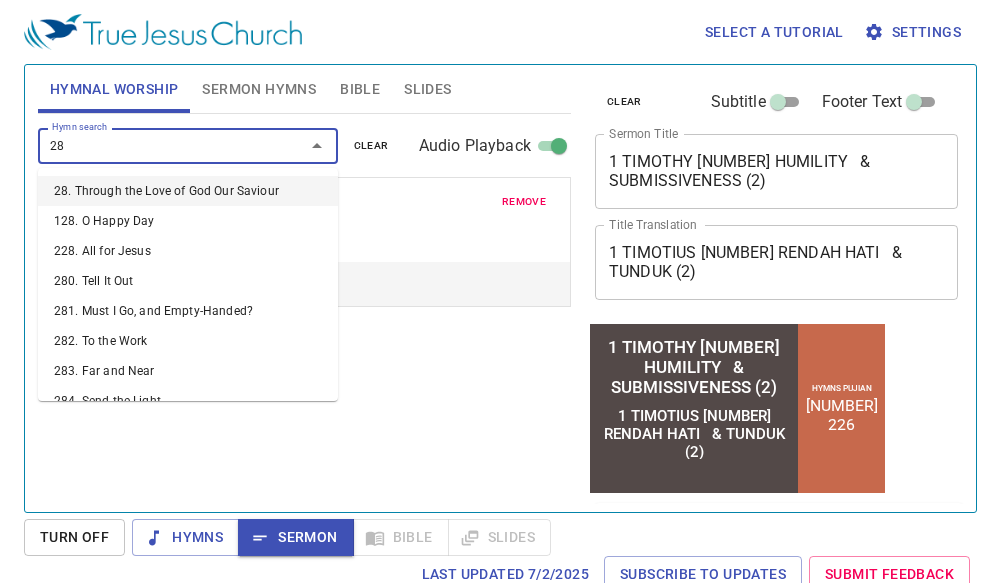 type on "288" 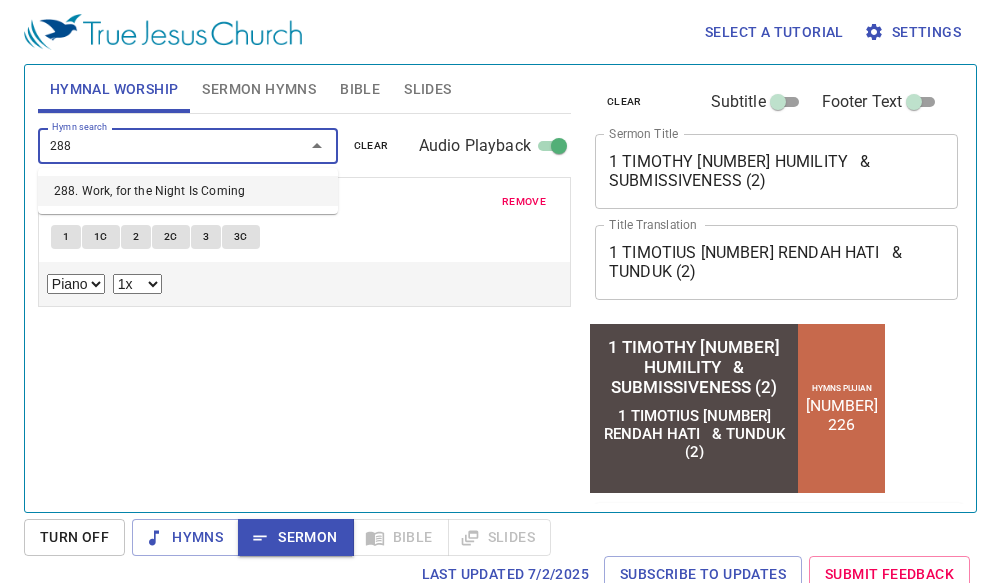 click on "288. Work, for the Night Is Coming" at bounding box center [188, 191] 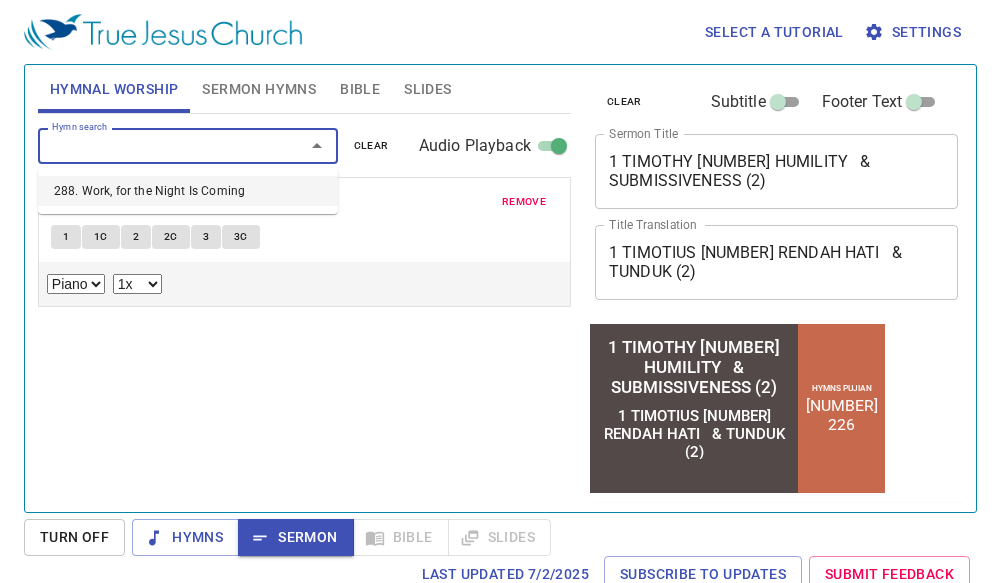 select on "1" 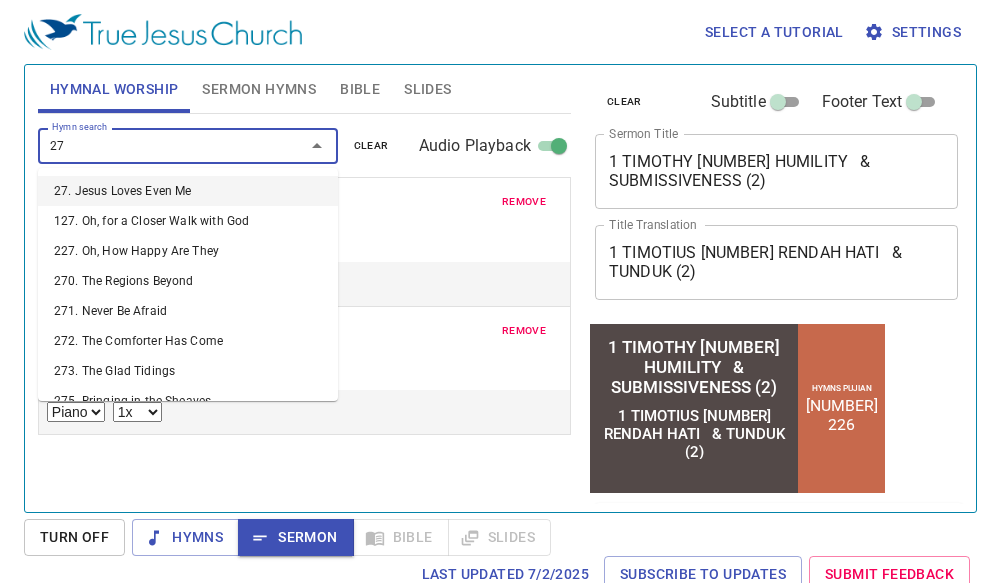 type on "277" 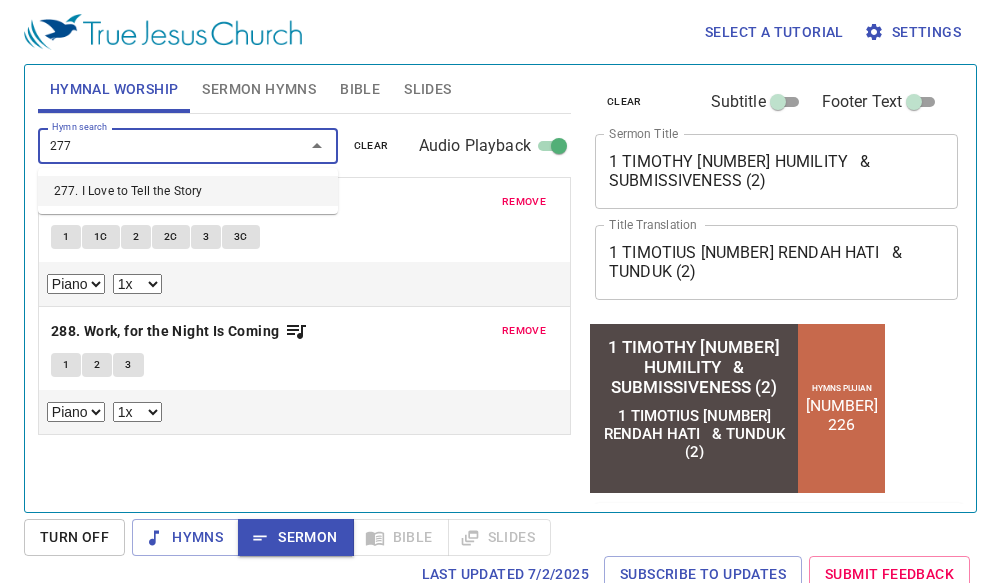 click on "277. I Love to Tell the Story" at bounding box center [188, 191] 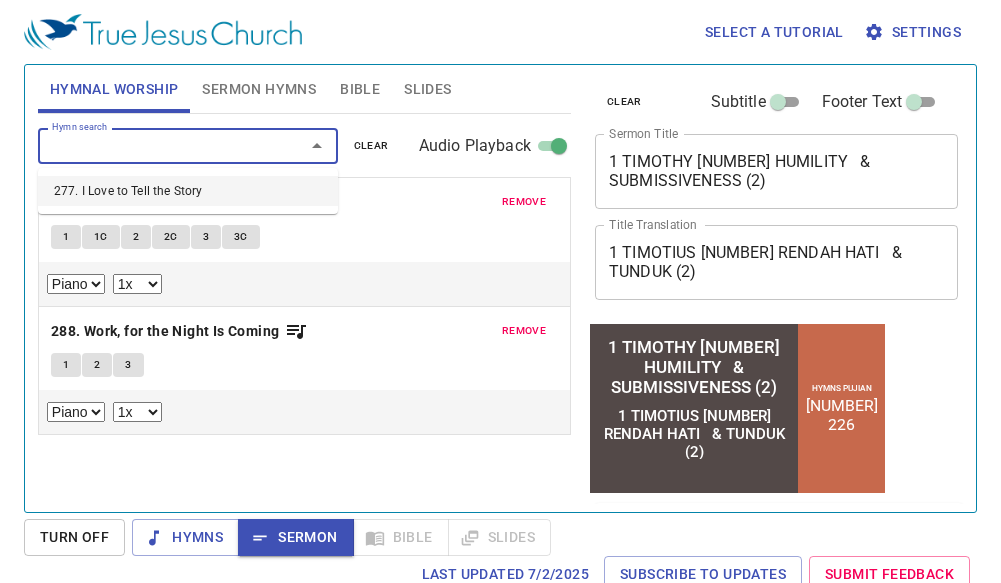 select on "1" 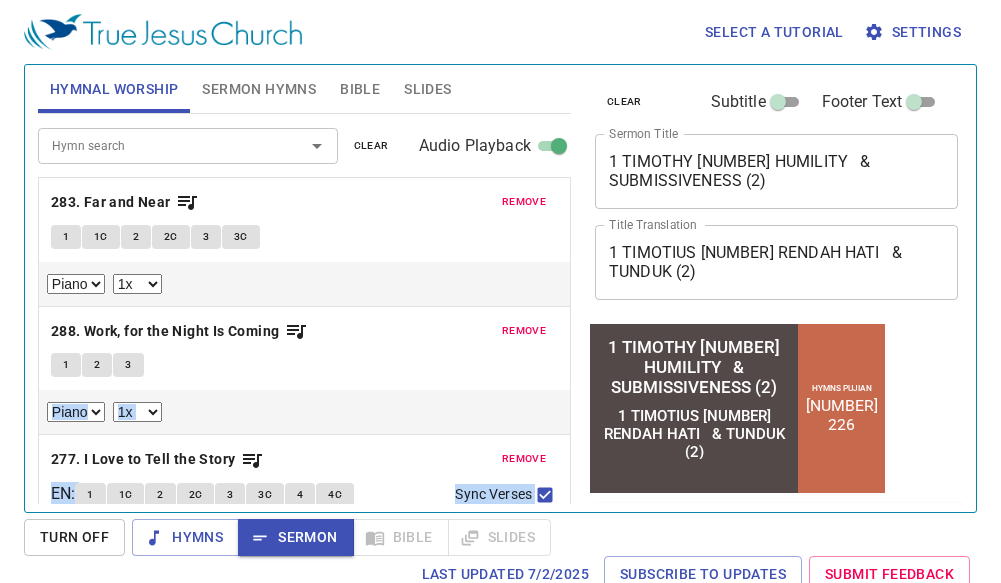 scroll, scrollTop: 12, scrollLeft: 0, axis: vertical 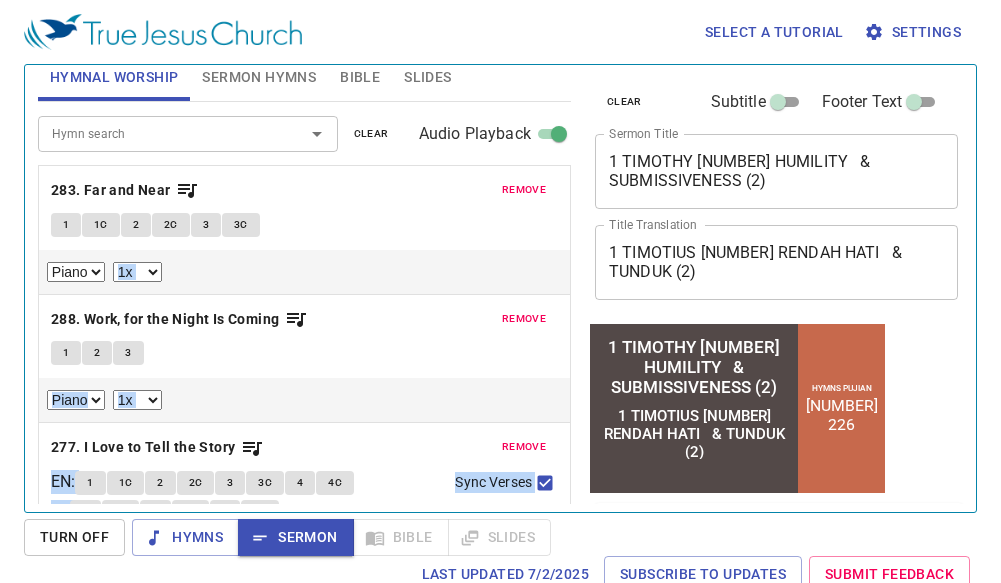 select on "1" 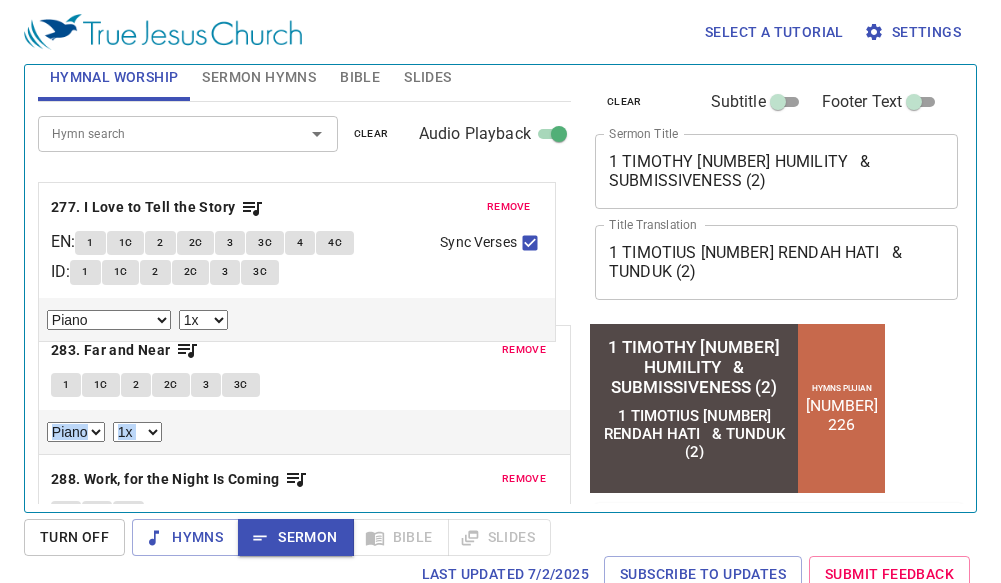 drag, startPoint x: 296, startPoint y: 441, endPoint x: 234, endPoint y: 174, distance: 274.104 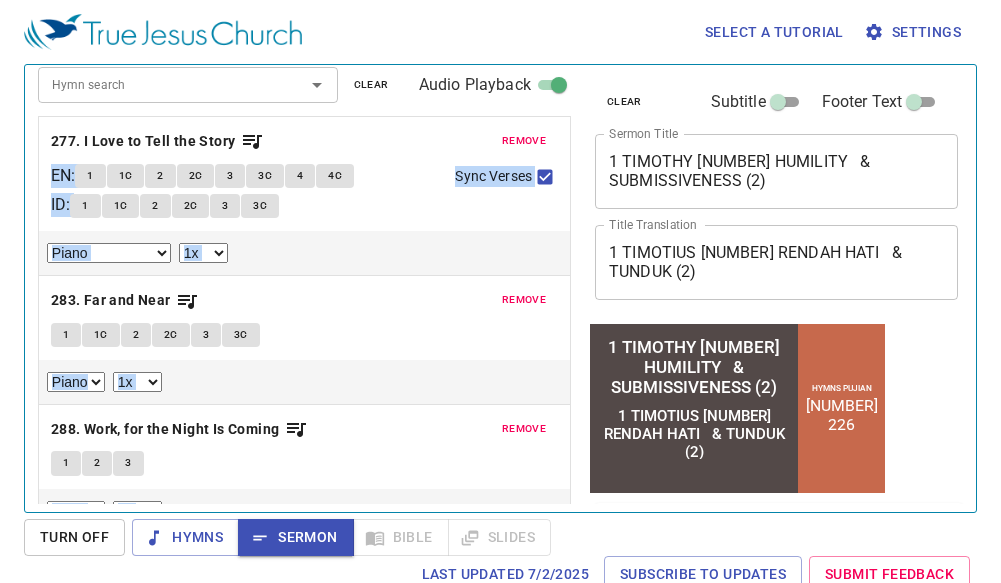 scroll, scrollTop: 91, scrollLeft: 0, axis: vertical 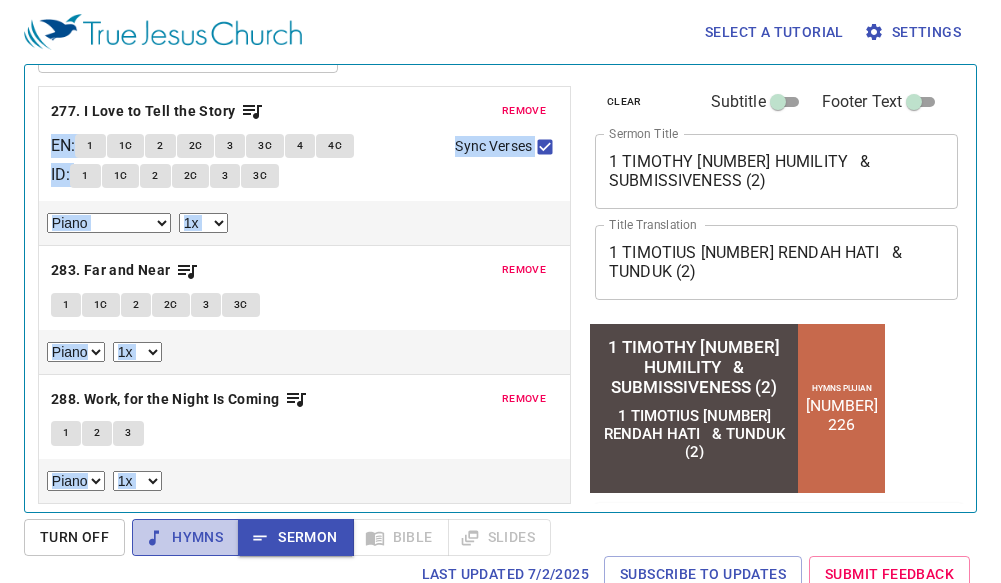 click on "Hymns" at bounding box center (185, 537) 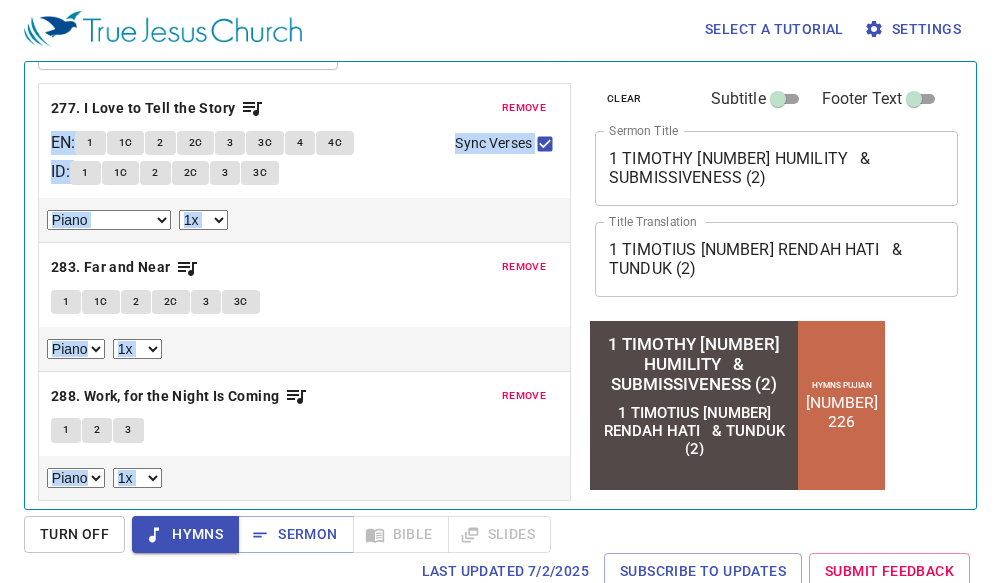 scroll, scrollTop: 0, scrollLeft: 0, axis: both 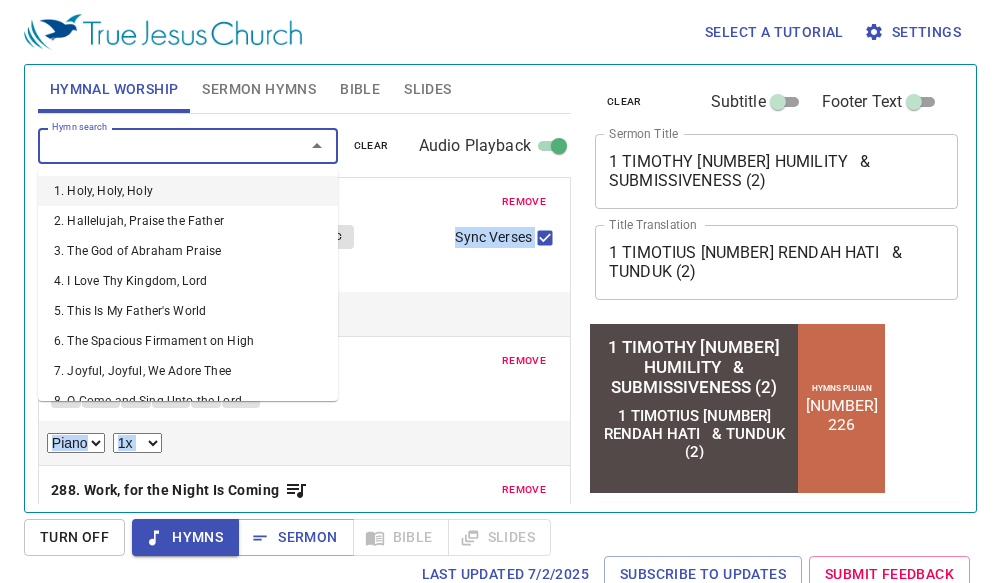 click on "Hymn search" at bounding box center [158, 145] 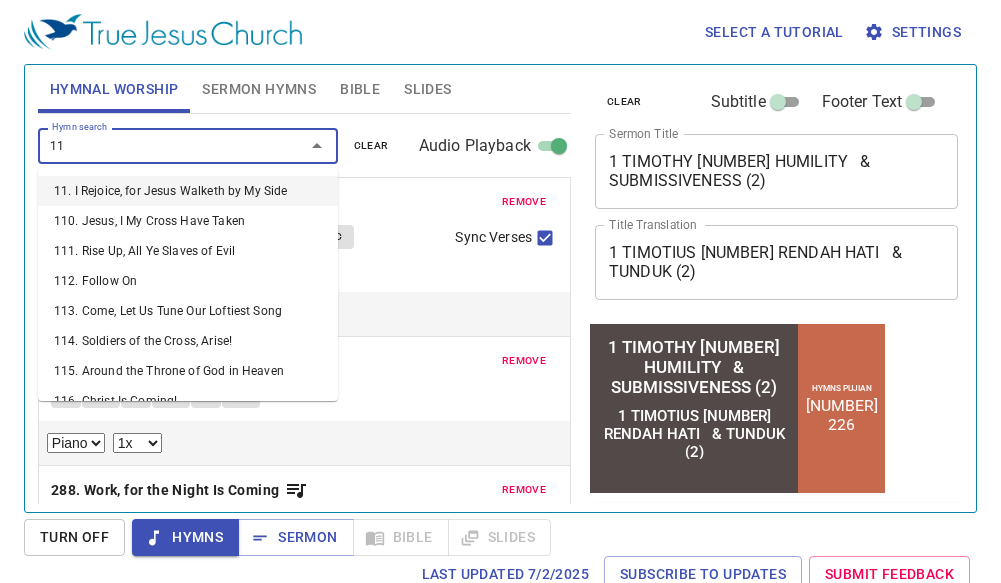 type on "112" 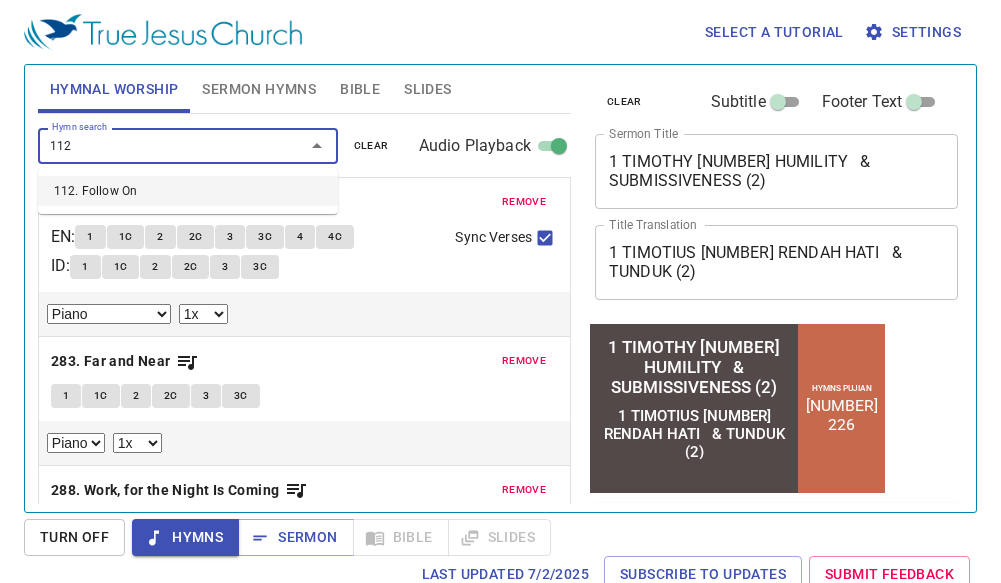 click on "112. Follow On" at bounding box center [188, 191] 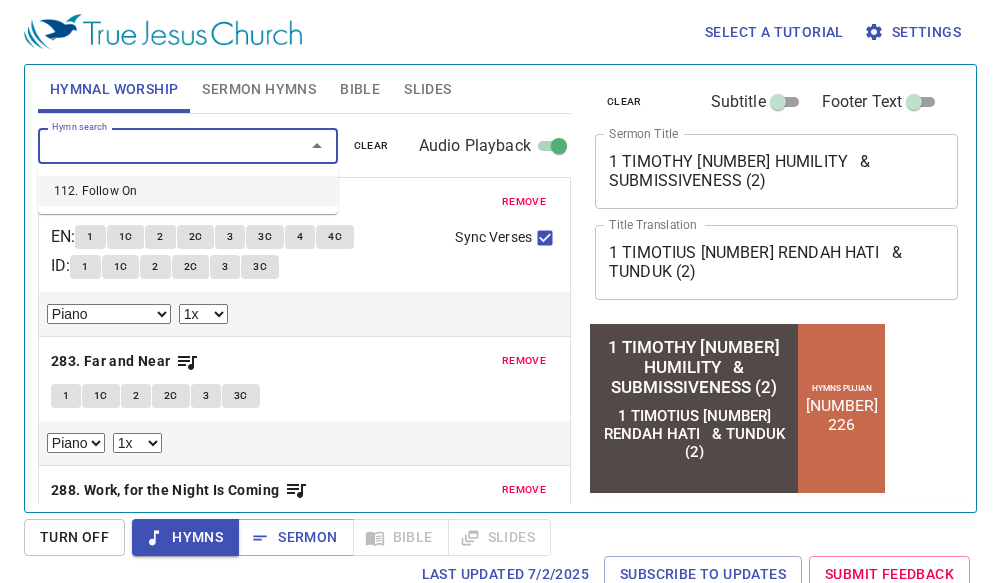 select on "1" 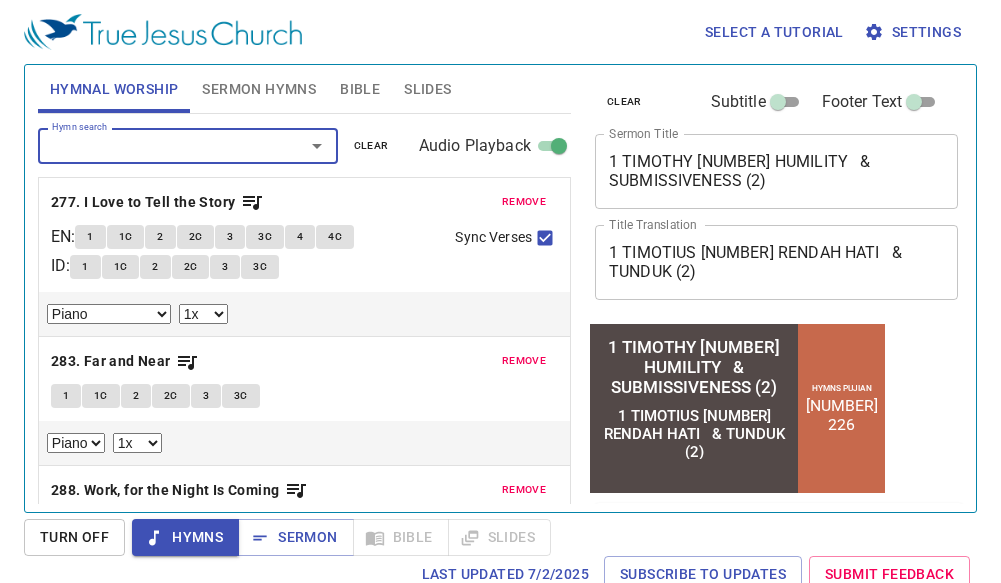 scroll, scrollTop: 226, scrollLeft: 0, axis: vertical 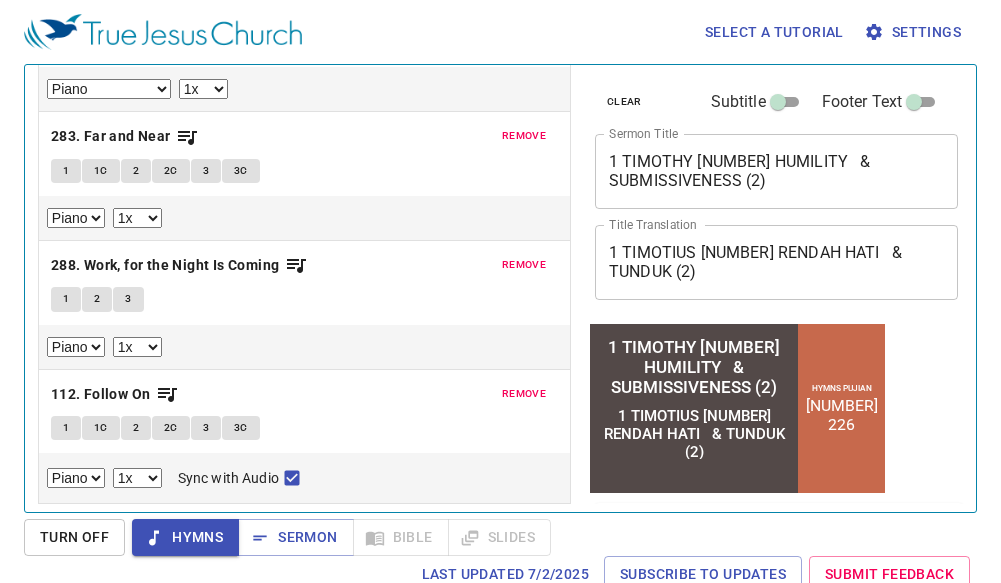 select on "1" 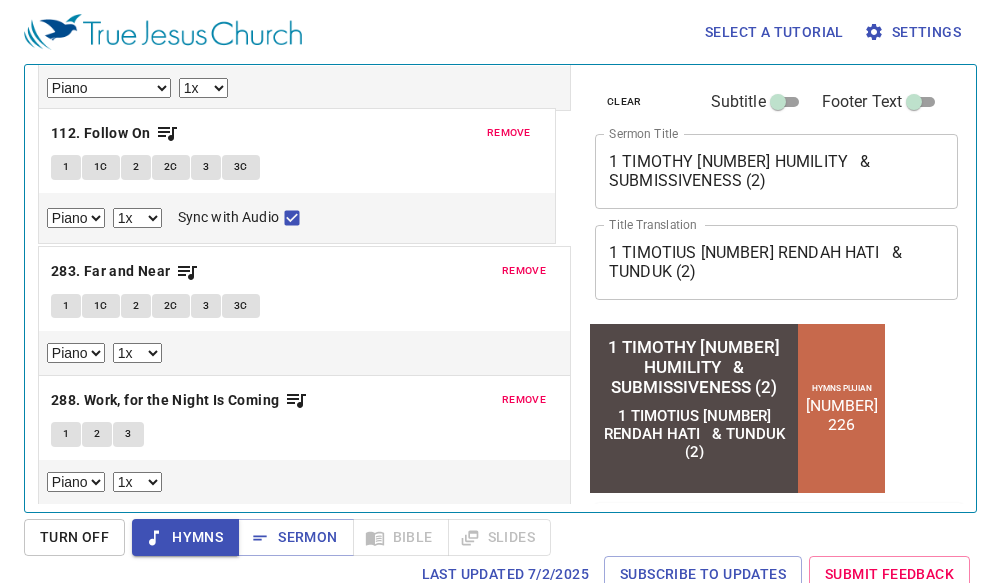 drag, startPoint x: 288, startPoint y: 399, endPoint x: 252, endPoint y: 125, distance: 276.35486 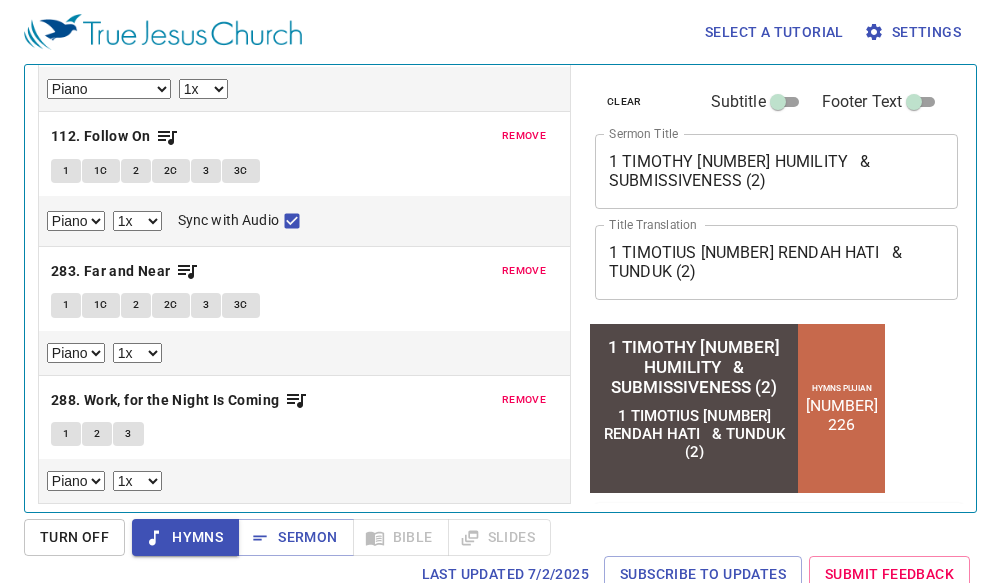 scroll, scrollTop: 0, scrollLeft: 0, axis: both 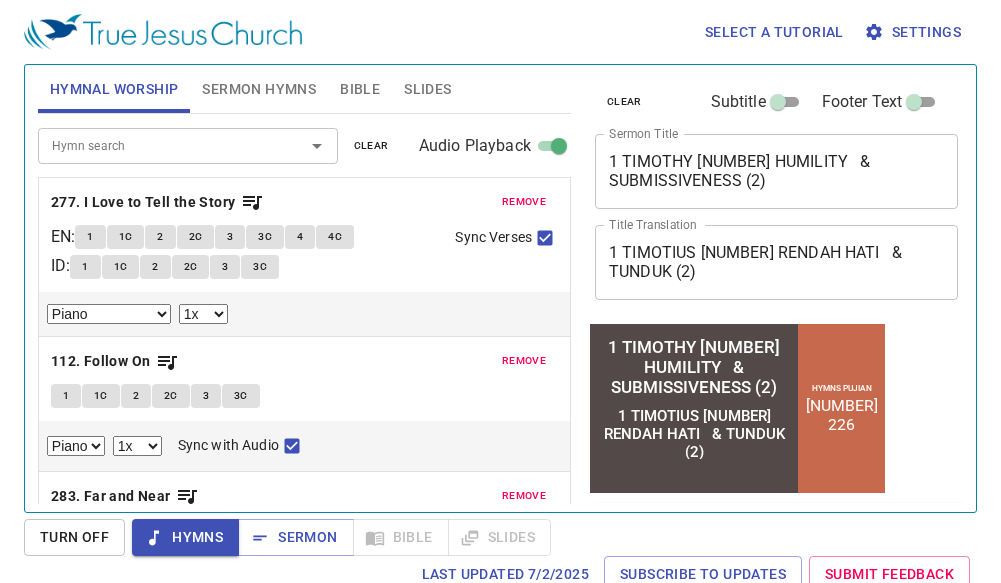 select on "1" 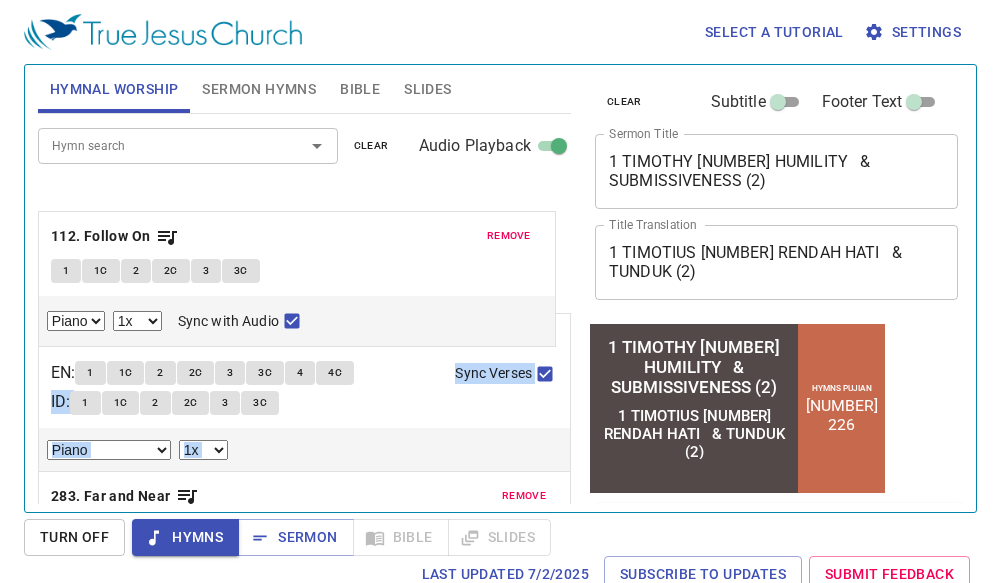 drag, startPoint x: 300, startPoint y: 376, endPoint x: 279, endPoint y: 239, distance: 138.60014 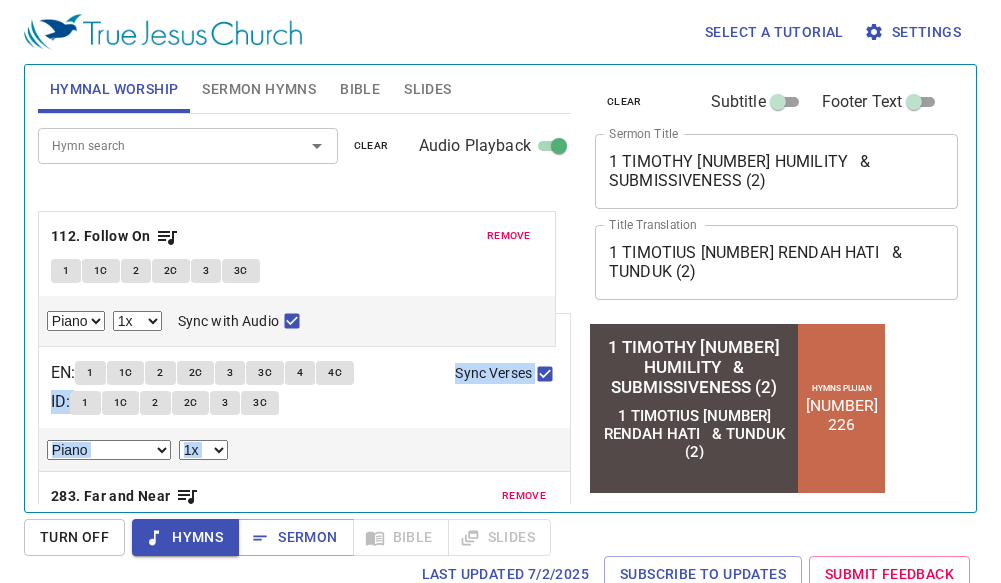 click on "remove [NUMBER]. I Love to Tell the Story   EN :   1 1C 2 2C 3 3C 4 4C ID :   1 1C 2 2C 3 3C Sync Verses Piano Piano (3 verses) 0.6x 0.7x 0.8x 0.9x 1x 1.1x 1.2x 1.3x 1.4x 1.5x 1.7x 2x remove [NUMBER]. Follow On   1 1C 2 2C 3 3C Piano 0.6x 0.7x 0.8x 0.9x 1x 1.1x 1.2x 1.3x 1.4x 1.5x 1.7x 2x Sync with Audio remove [NUMBER]. Far and Near   1 1C 2 2C 3 3C Piano 0.6x 0.7x 0.8x 0.9x 1x 1.1x 1.2x 1.3x 1.4x 1.5x 1.7x 2x remove [NUMBER]. Work, for the Night Is Coming   1 2 3 Piano 0.6x 0.7x 0.8x 0.9x 1x 1.1x 1.2x 1.3x 1.4x 1.5x 1.7x 2x" at bounding box center (304, 536) 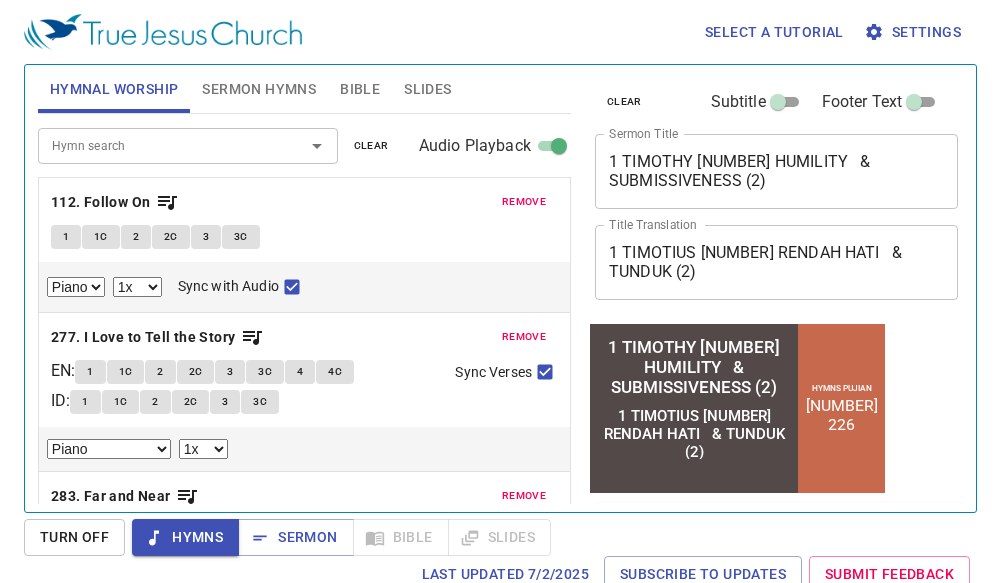click on "Hymn search" at bounding box center [158, 145] 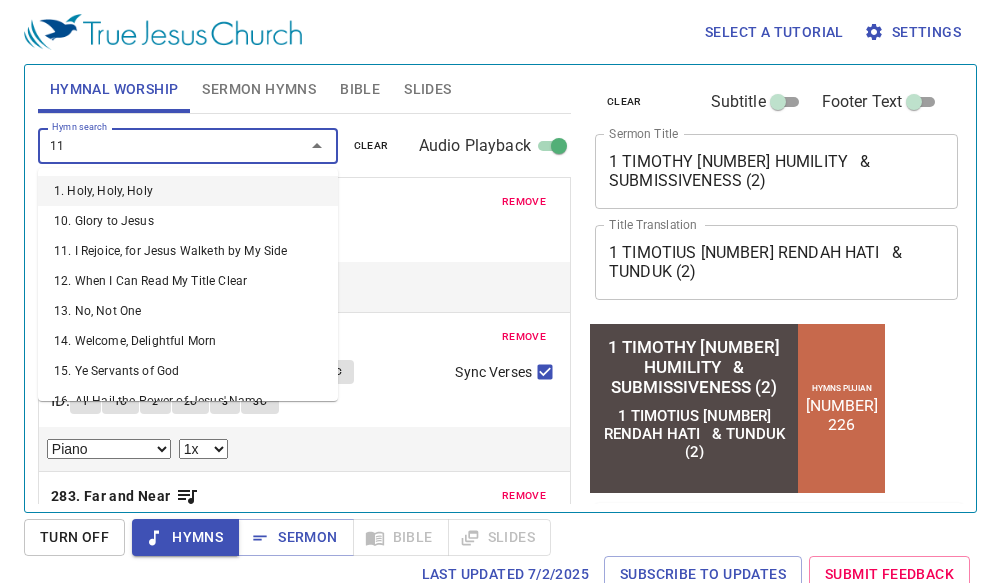 type on "119" 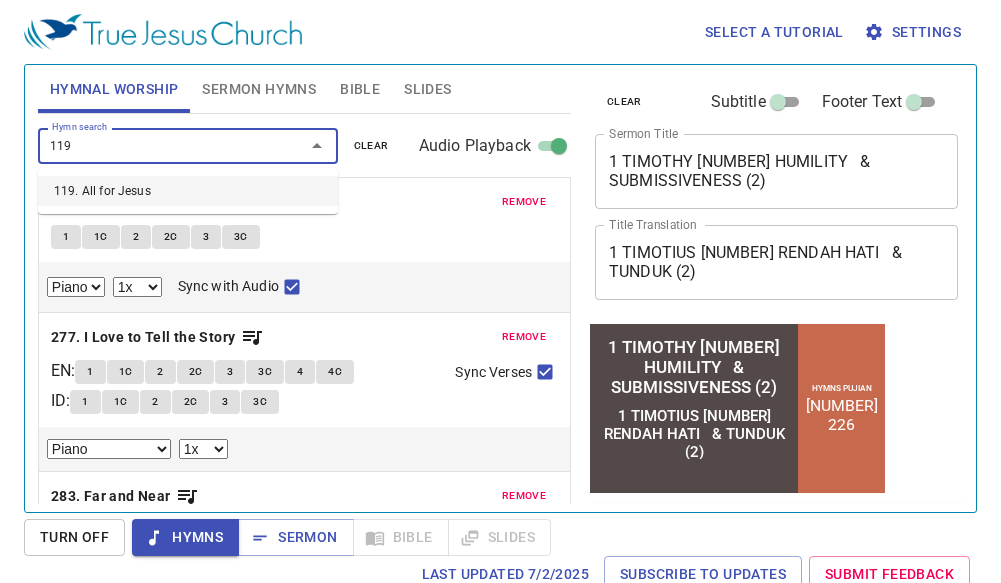 click on "119. All for Jesus" at bounding box center (188, 191) 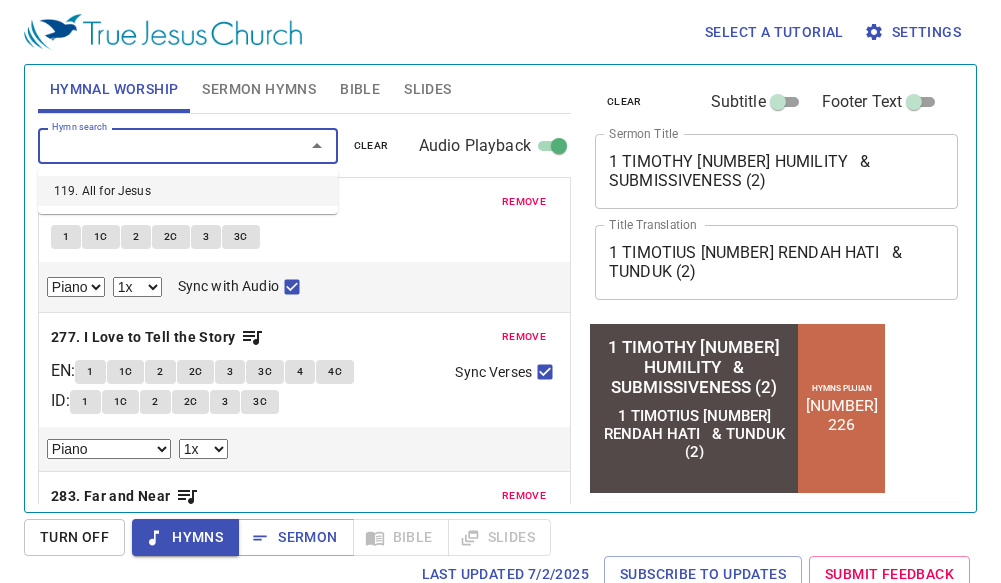 select on "1" 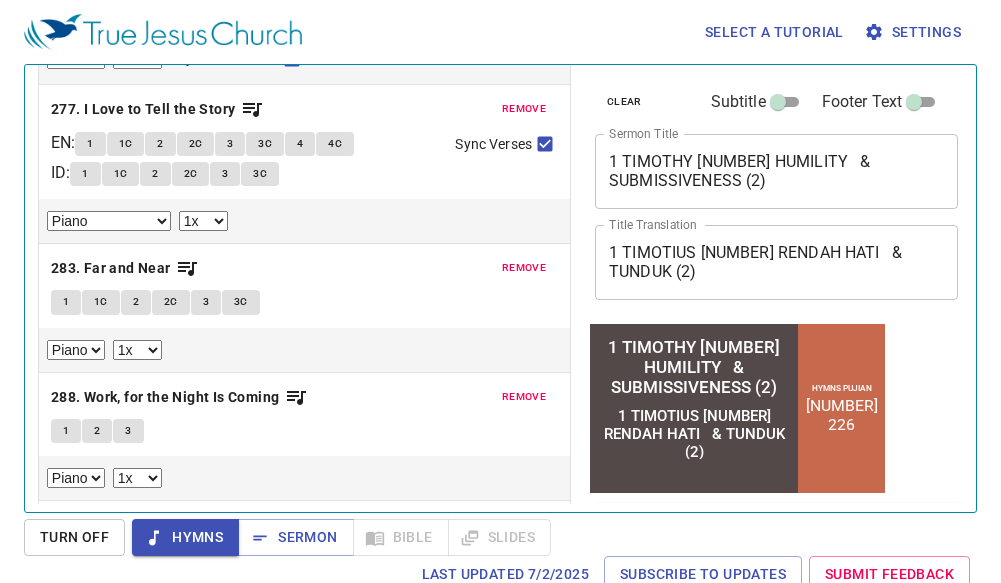 scroll, scrollTop: 360, scrollLeft: 0, axis: vertical 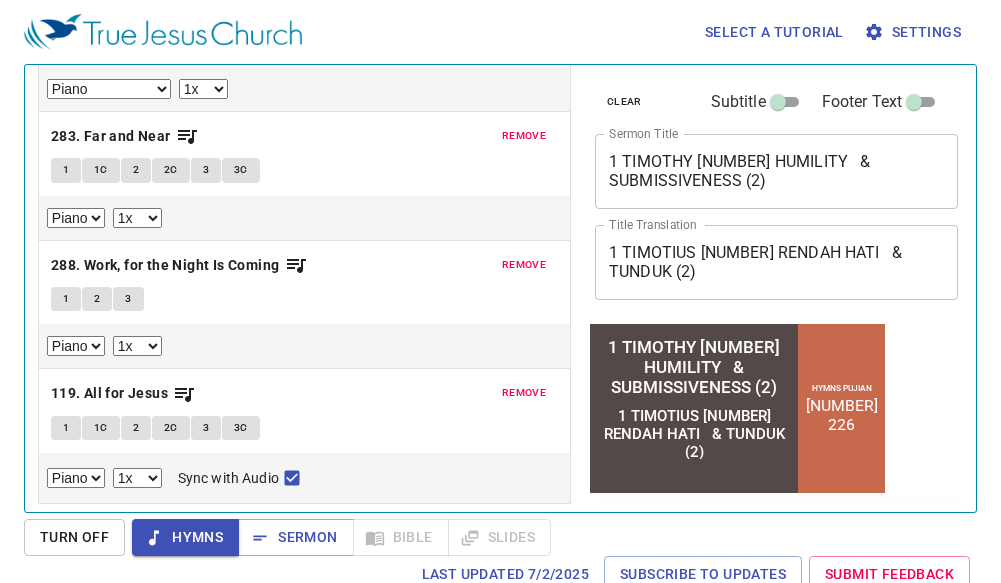 select on "1" 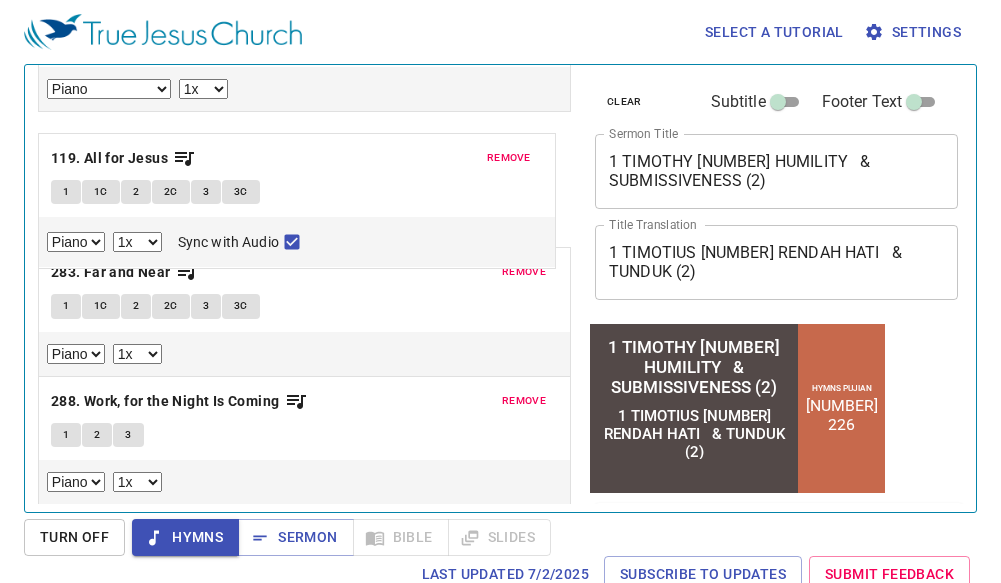 drag, startPoint x: 289, startPoint y: 416, endPoint x: 246, endPoint y: 165, distance: 254.65663 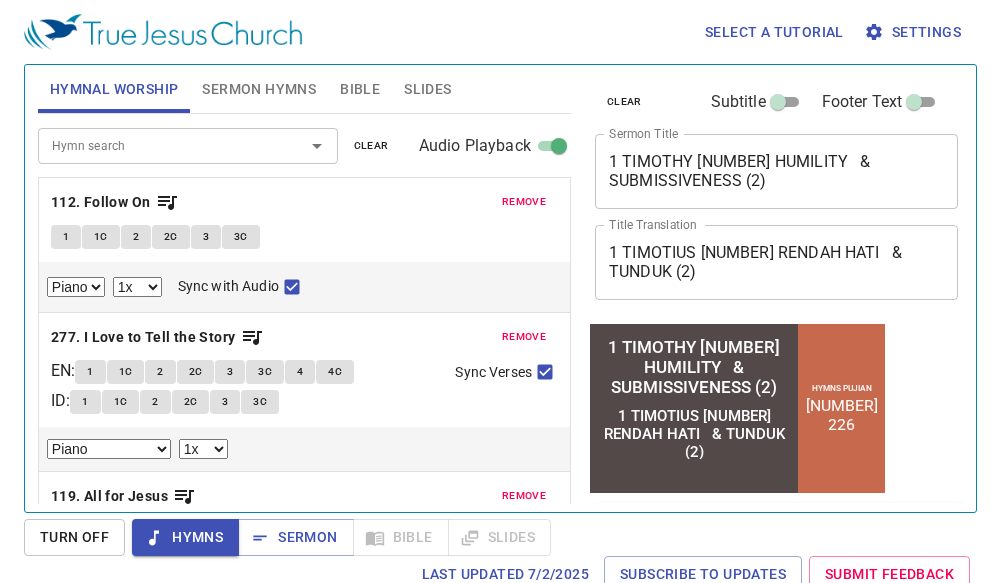 scroll, scrollTop: 100, scrollLeft: 0, axis: vertical 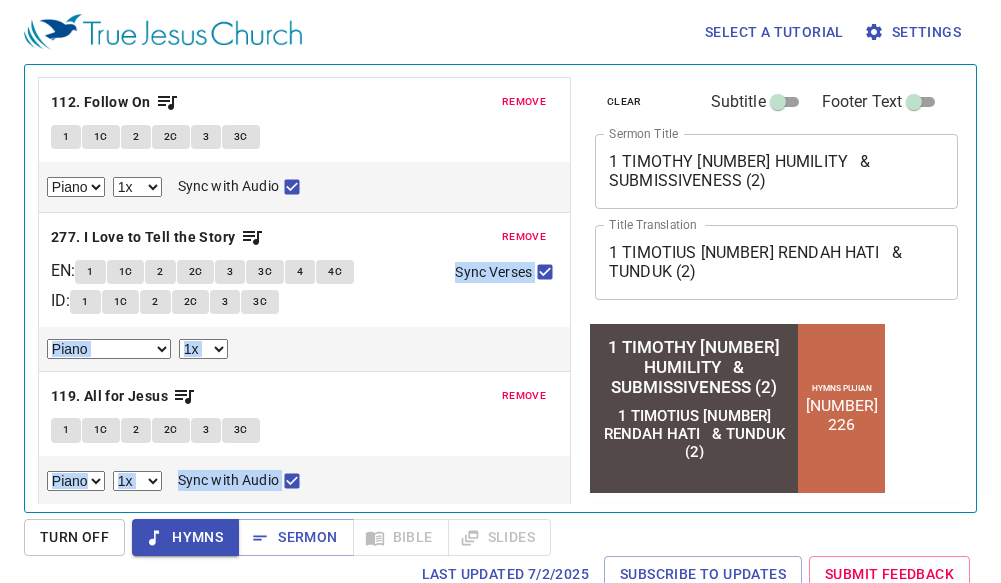 select on "1" 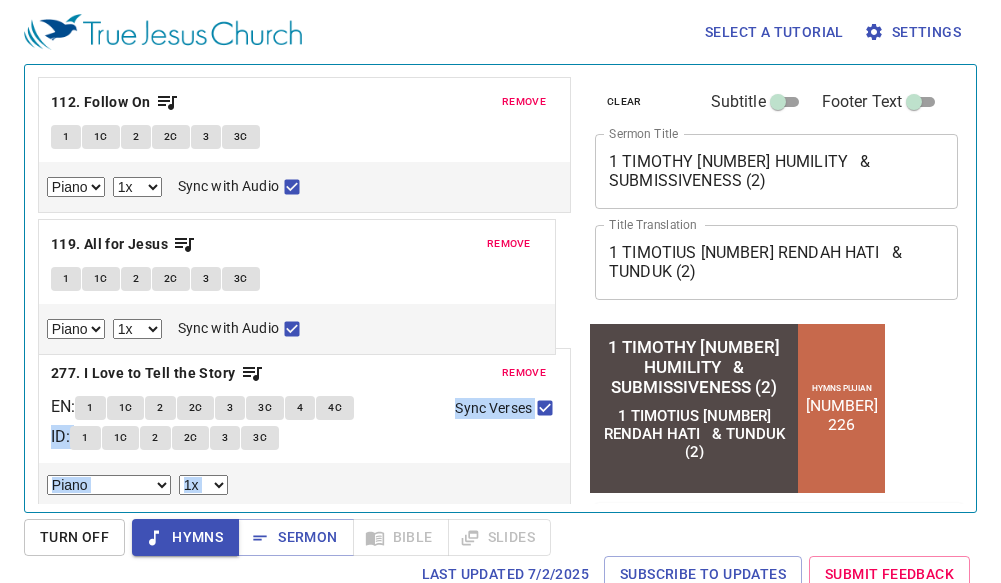 drag, startPoint x: 331, startPoint y: 413, endPoint x: 313, endPoint y: 252, distance: 162.00308 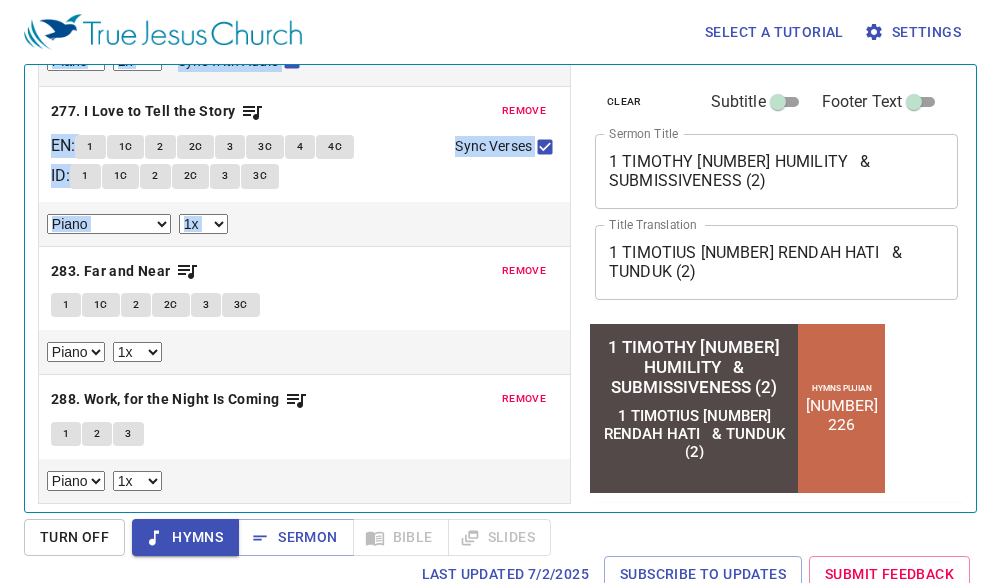 scroll, scrollTop: 0, scrollLeft: 0, axis: both 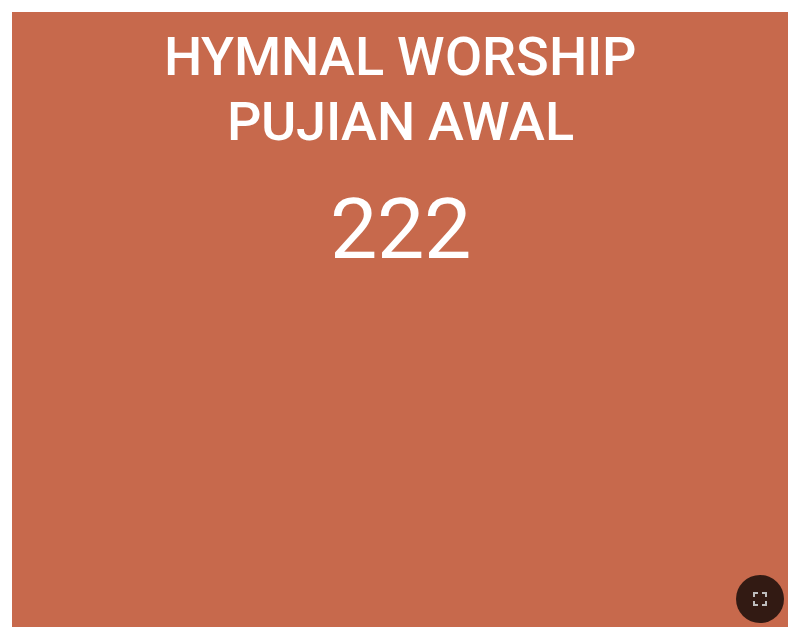 click at bounding box center (400, 599) 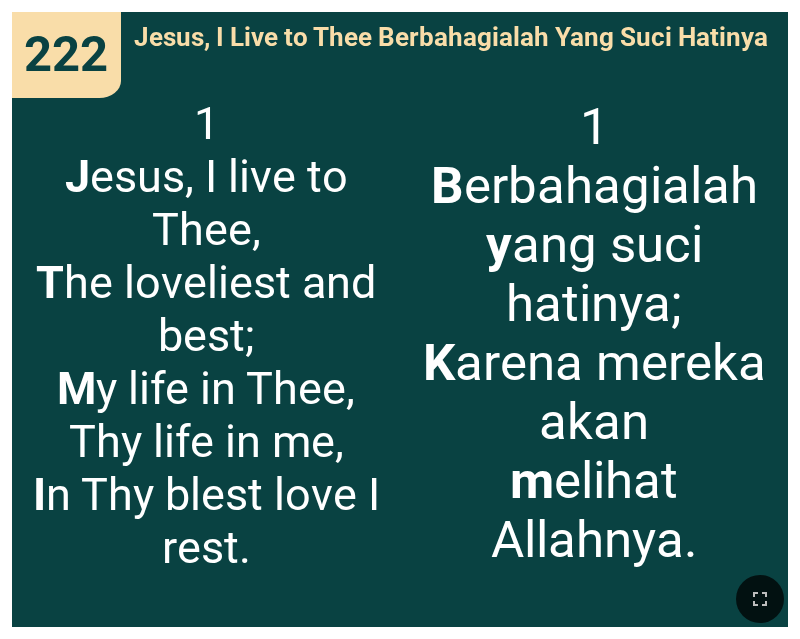 click at bounding box center (400, 599) 